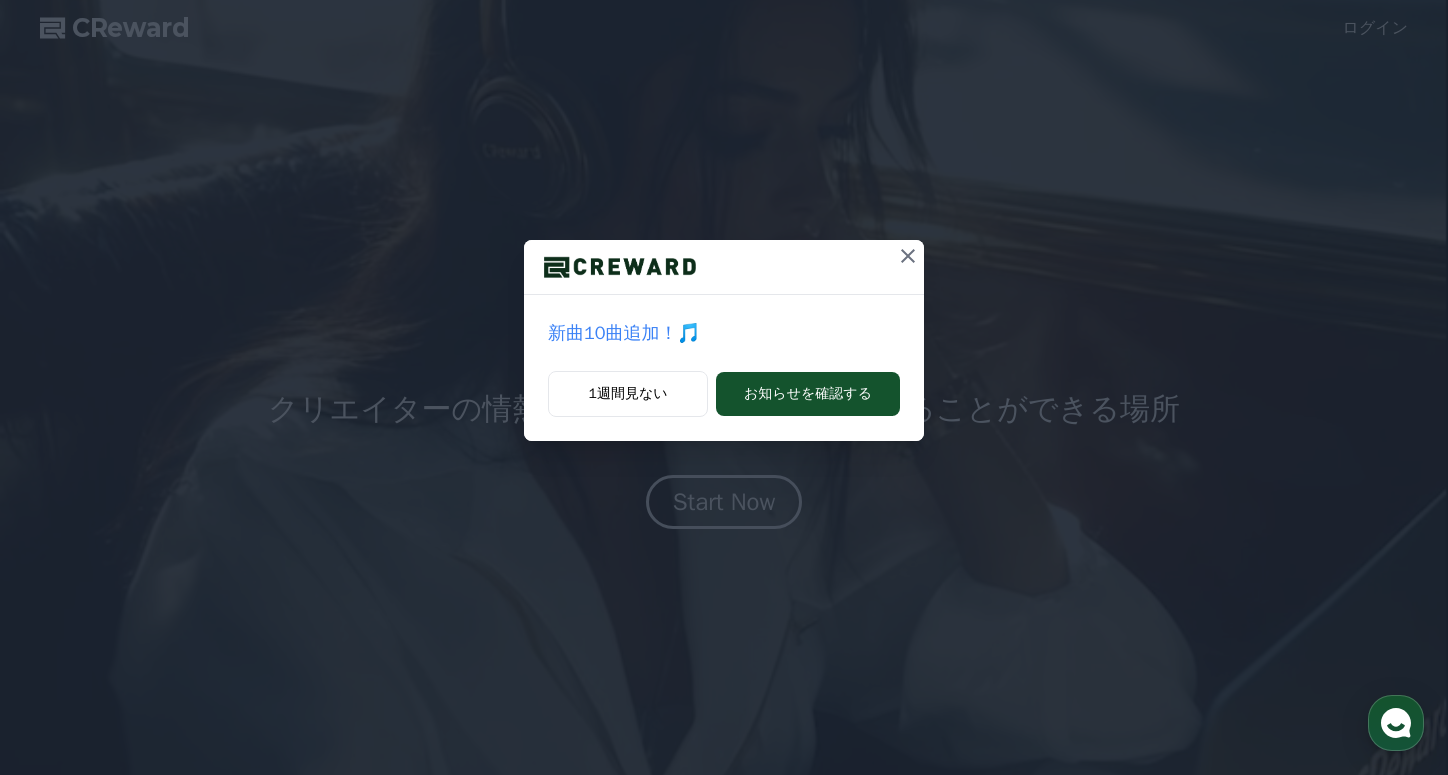 scroll, scrollTop: 0, scrollLeft: 0, axis: both 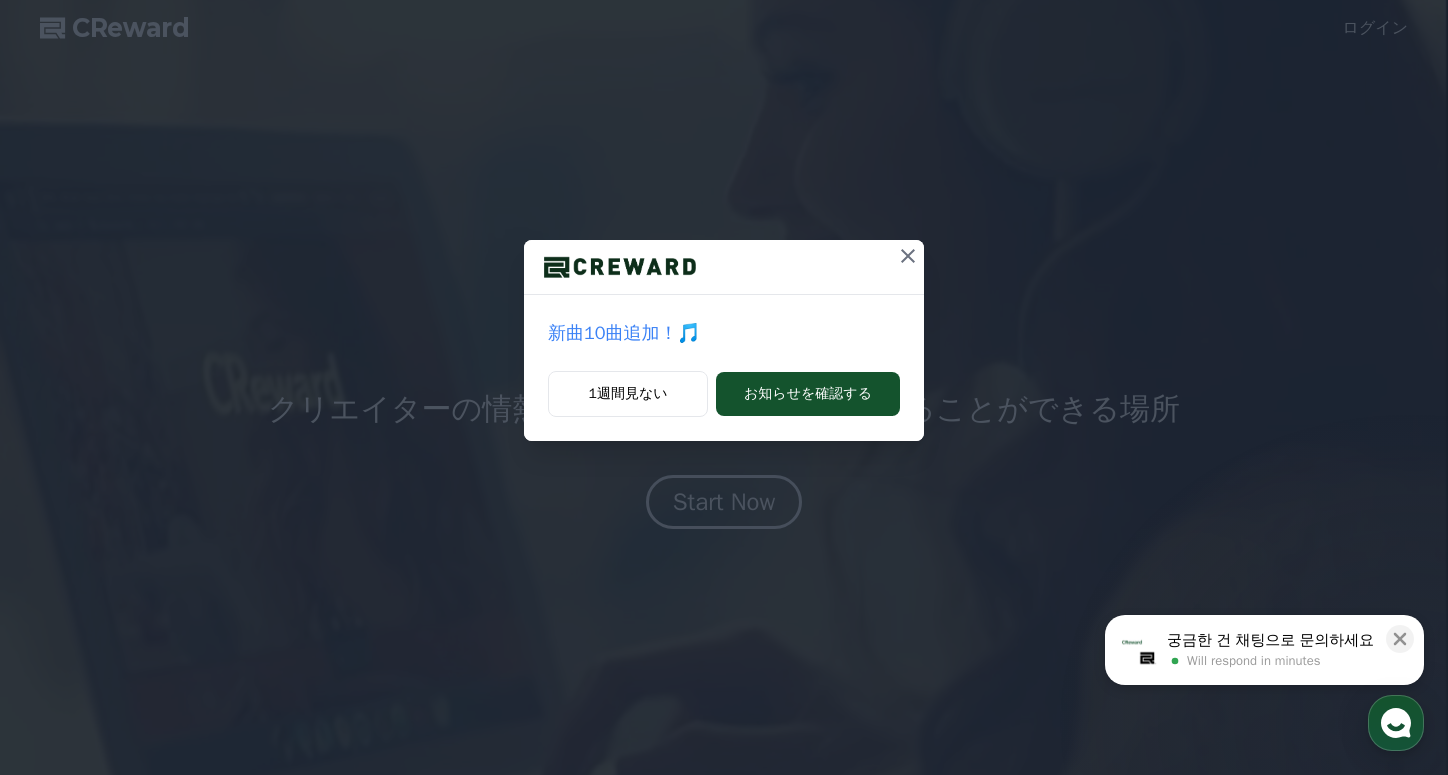 click 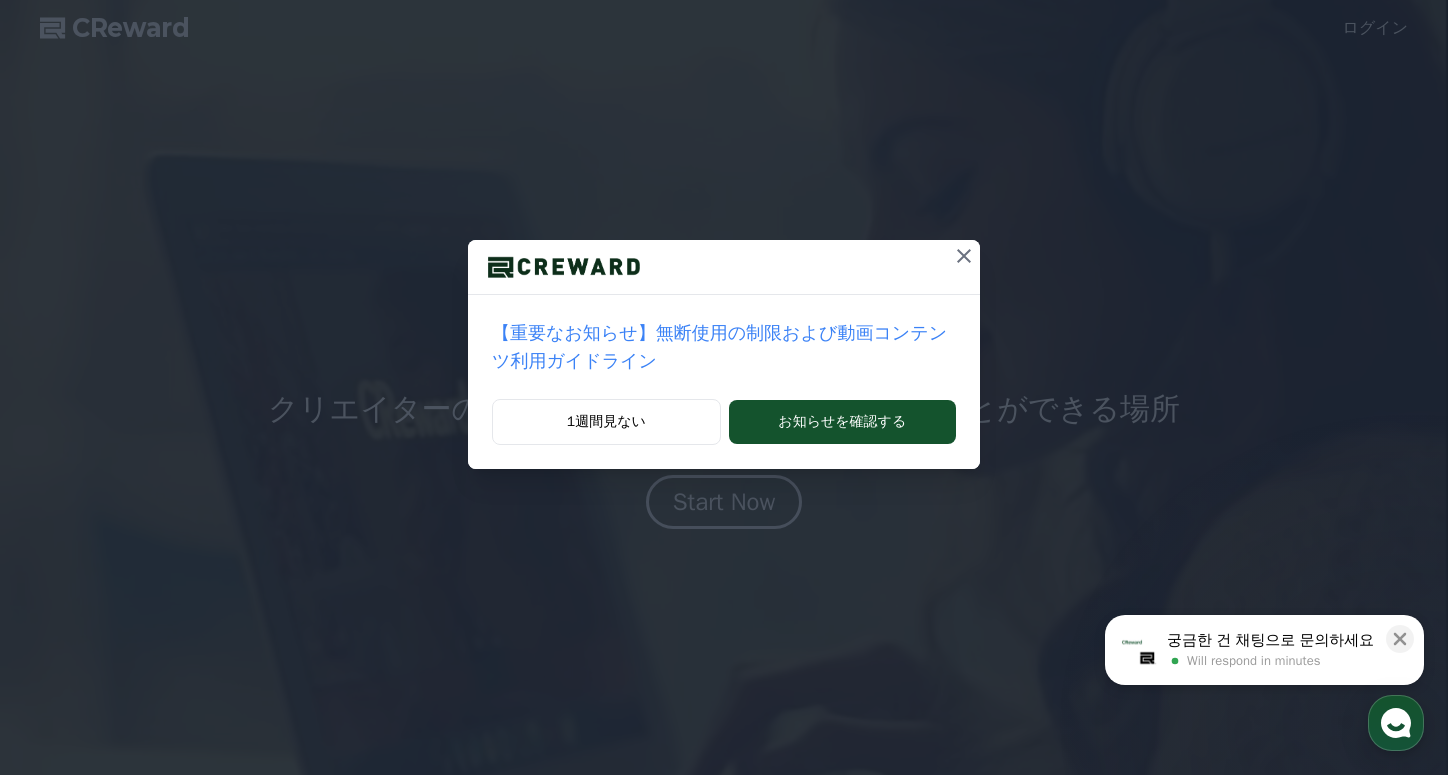 click at bounding box center [964, 256] 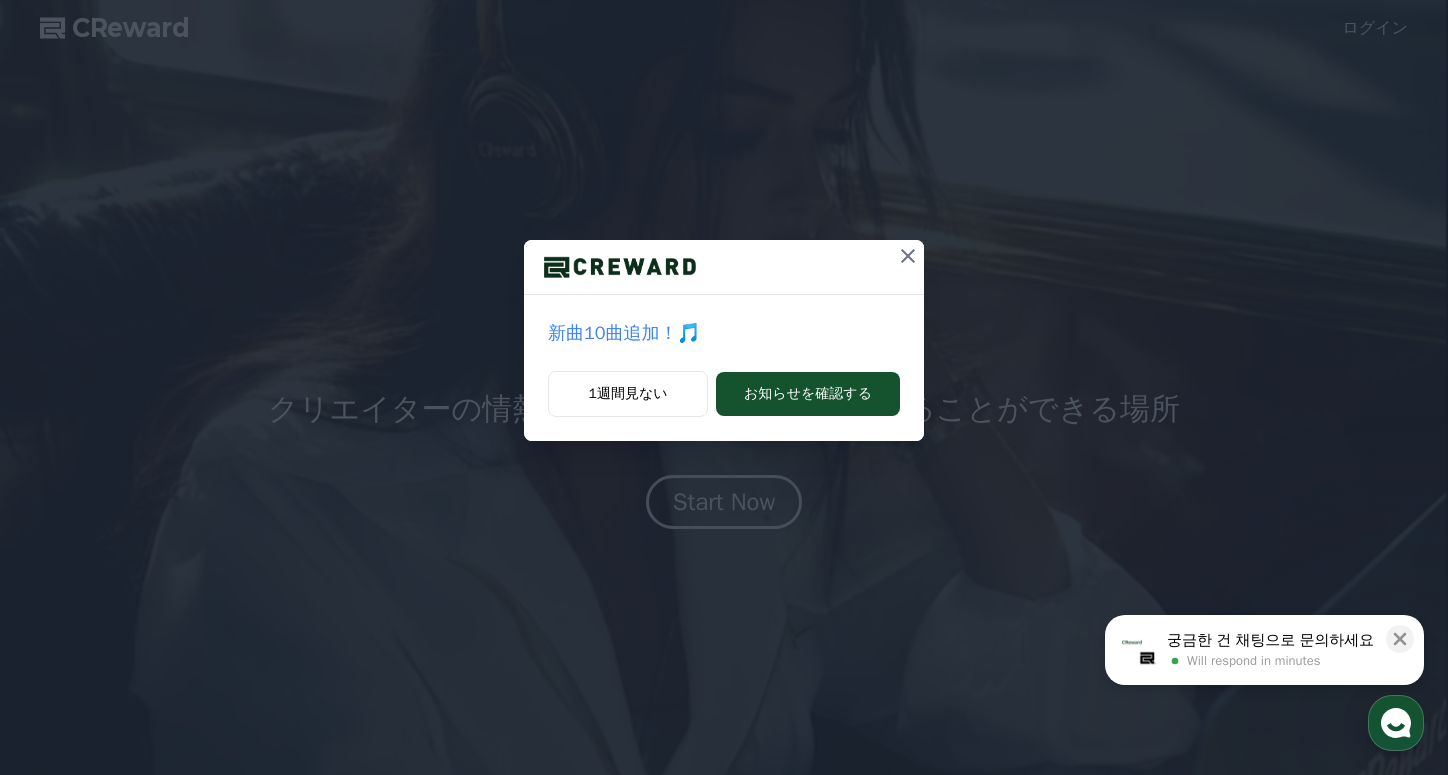 scroll, scrollTop: 0, scrollLeft: 0, axis: both 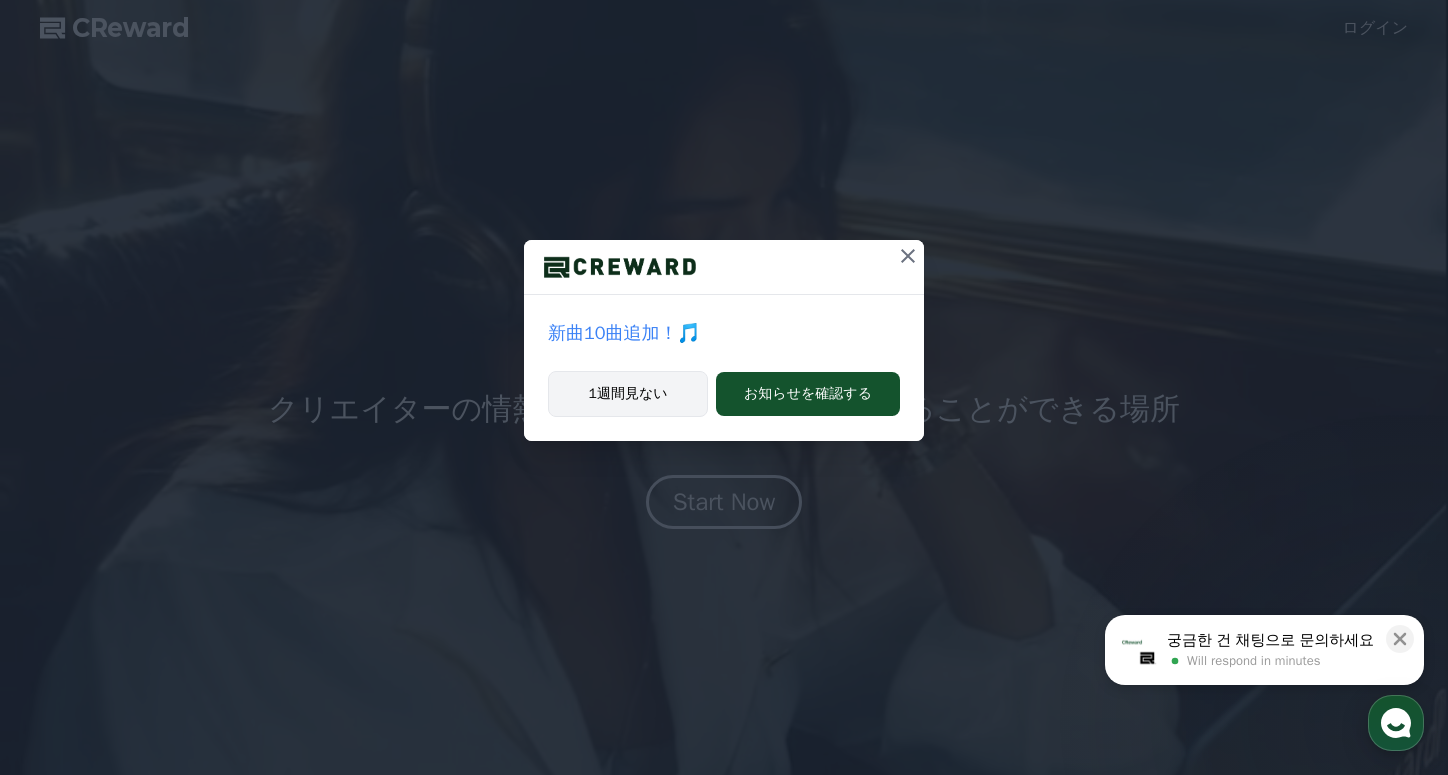 click on "1週間見ない" at bounding box center [628, 394] 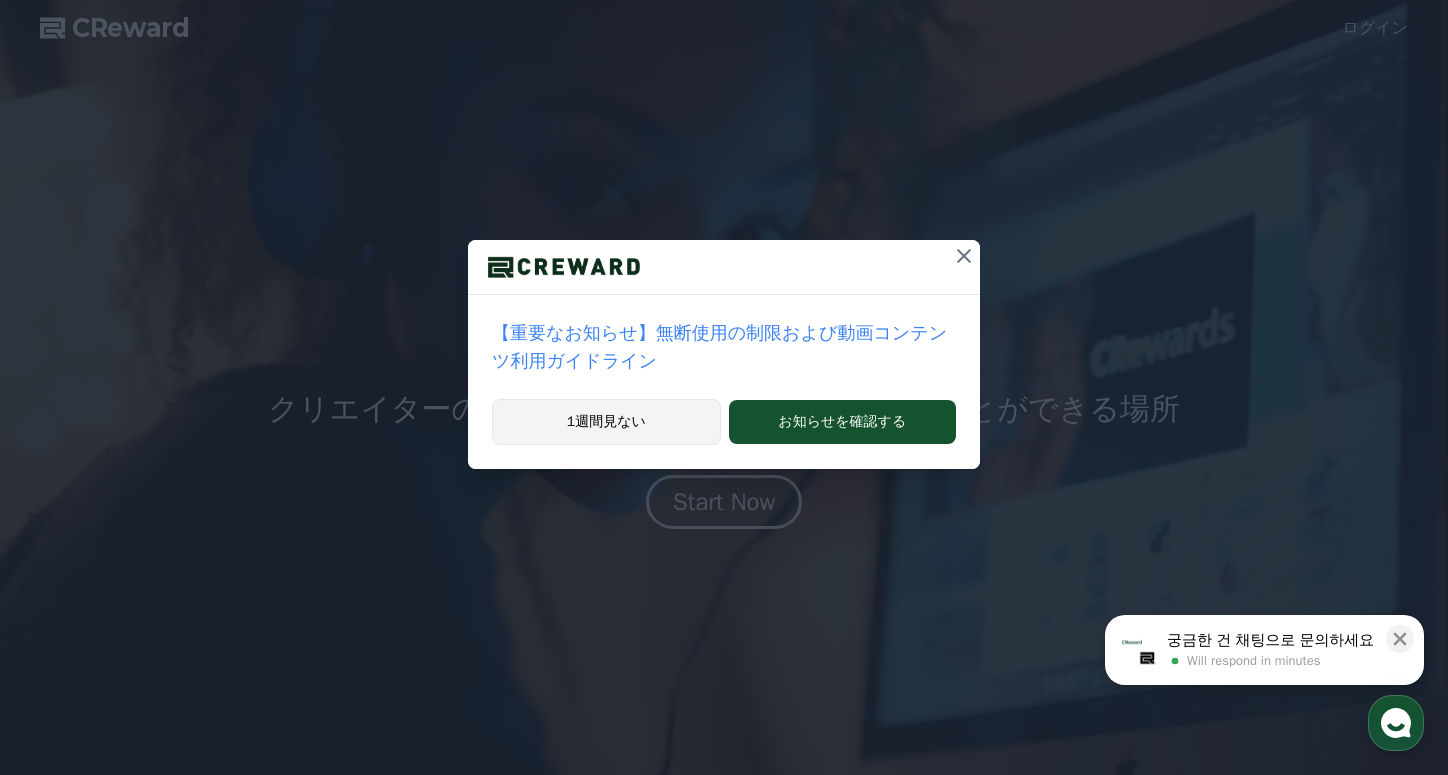 click on "1週間見ない" at bounding box center (606, 422) 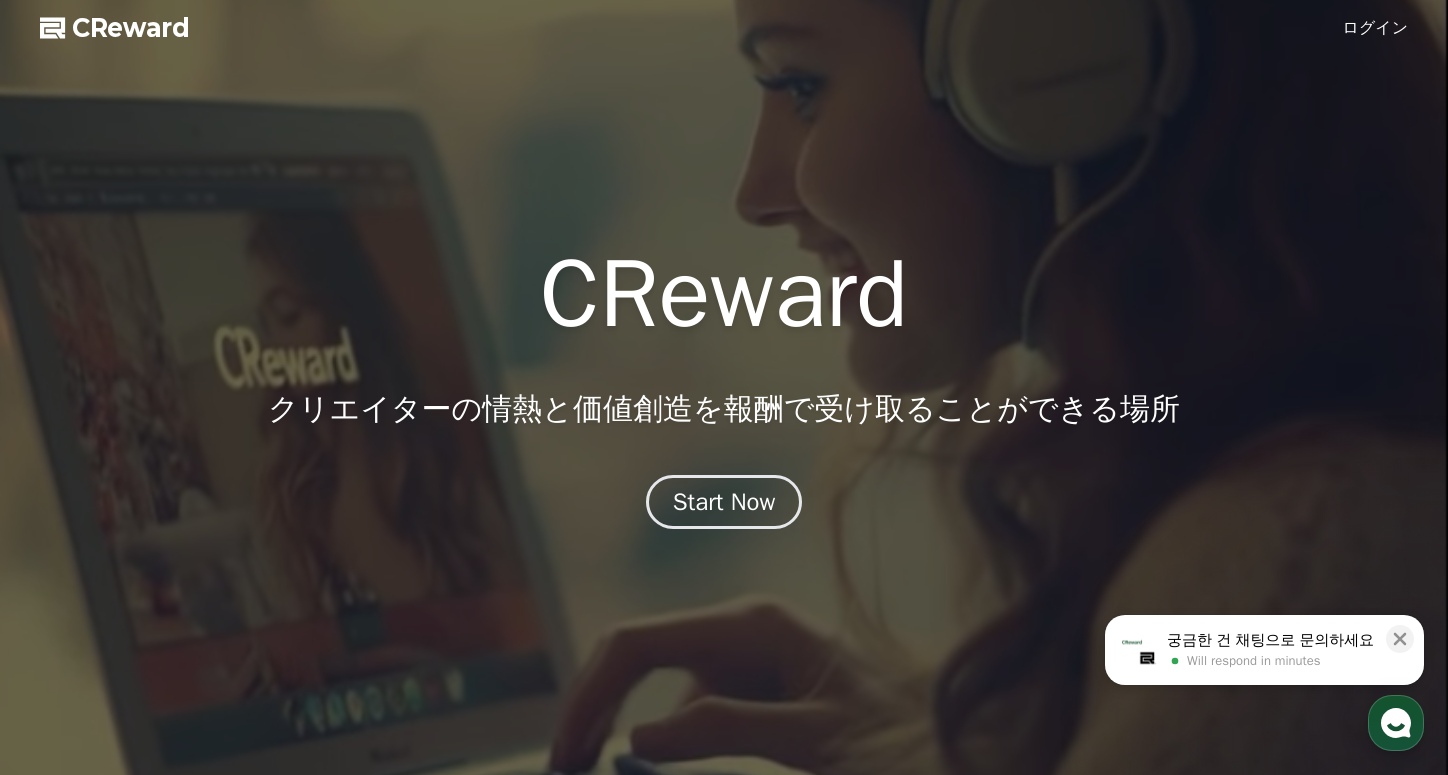 click on "ログイン" at bounding box center [1376, 28] 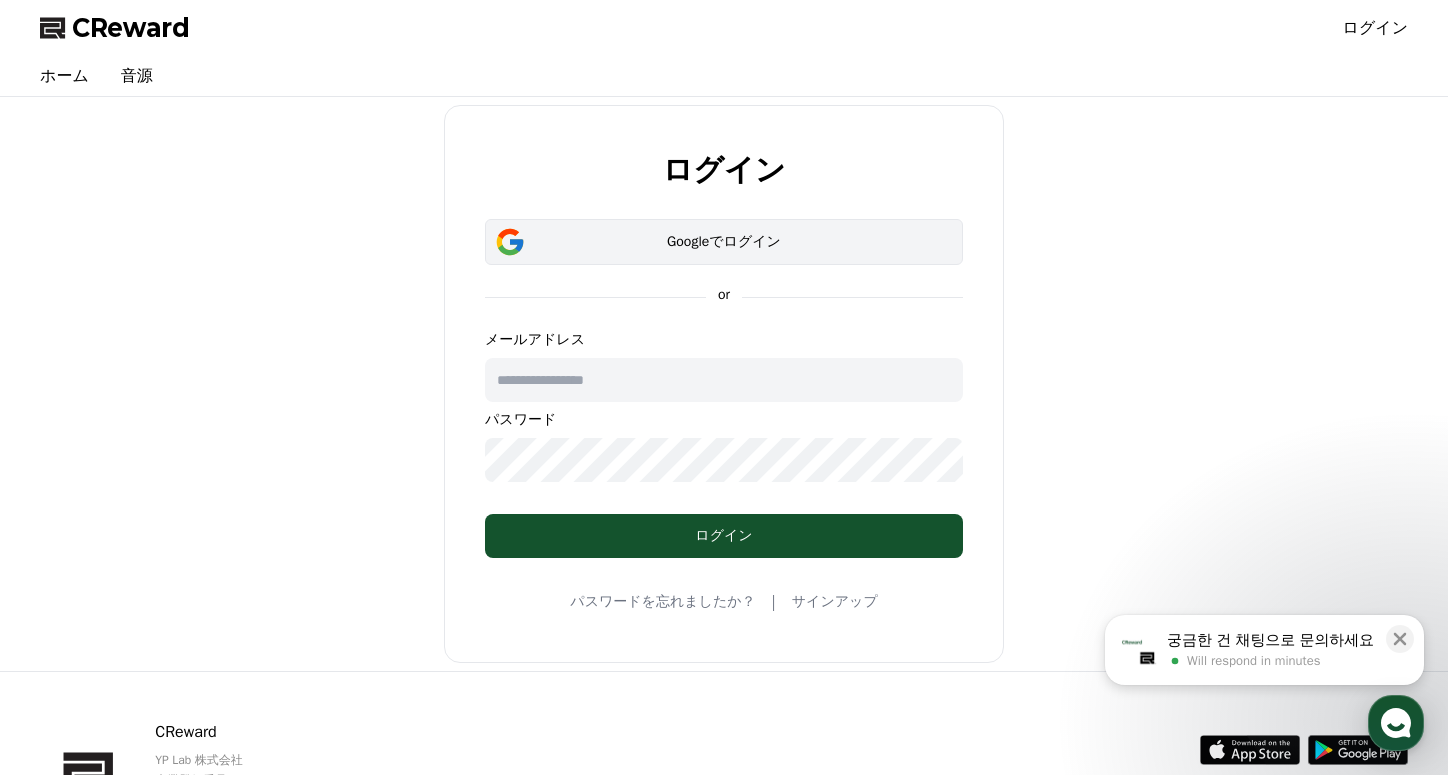 click on "Googleでログイン" at bounding box center [724, 242] 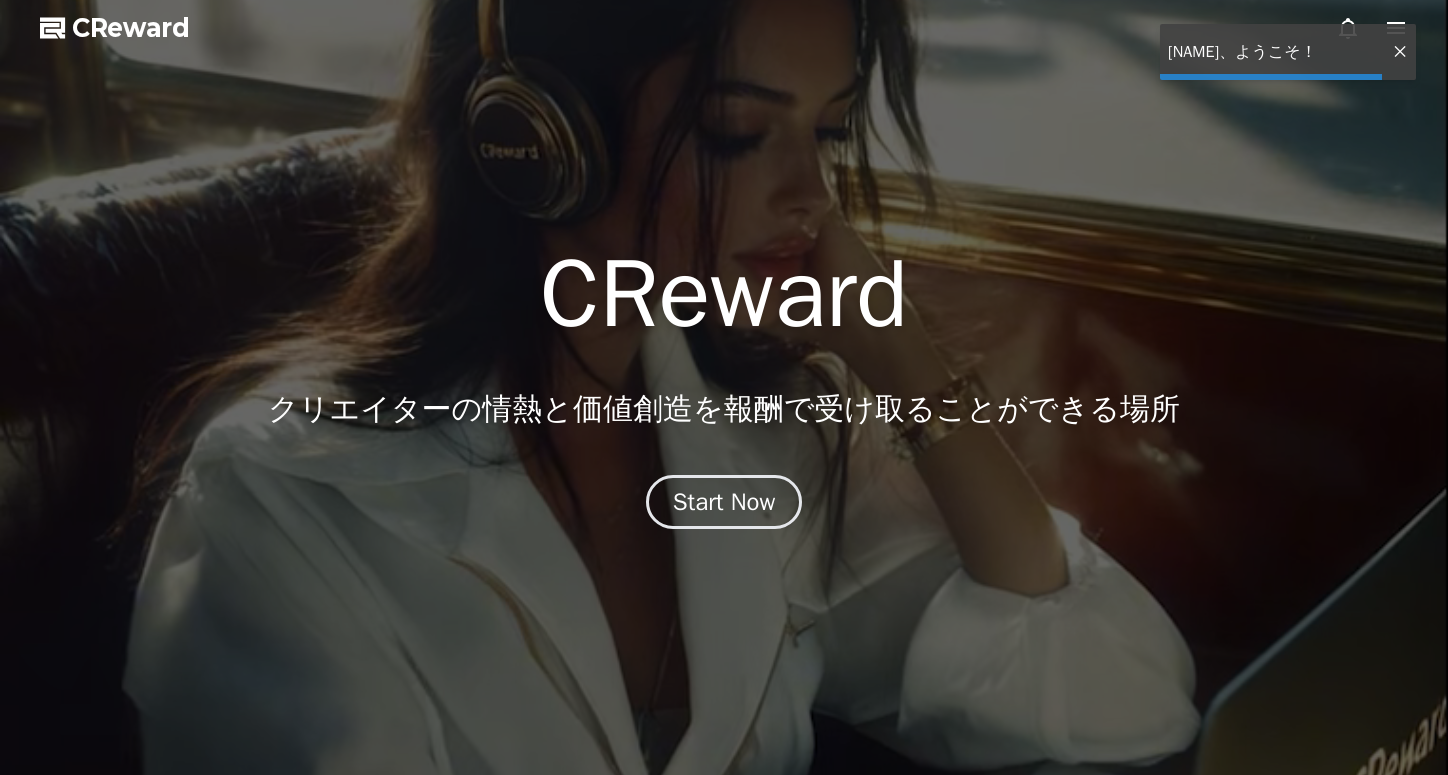 scroll, scrollTop: 0, scrollLeft: 0, axis: both 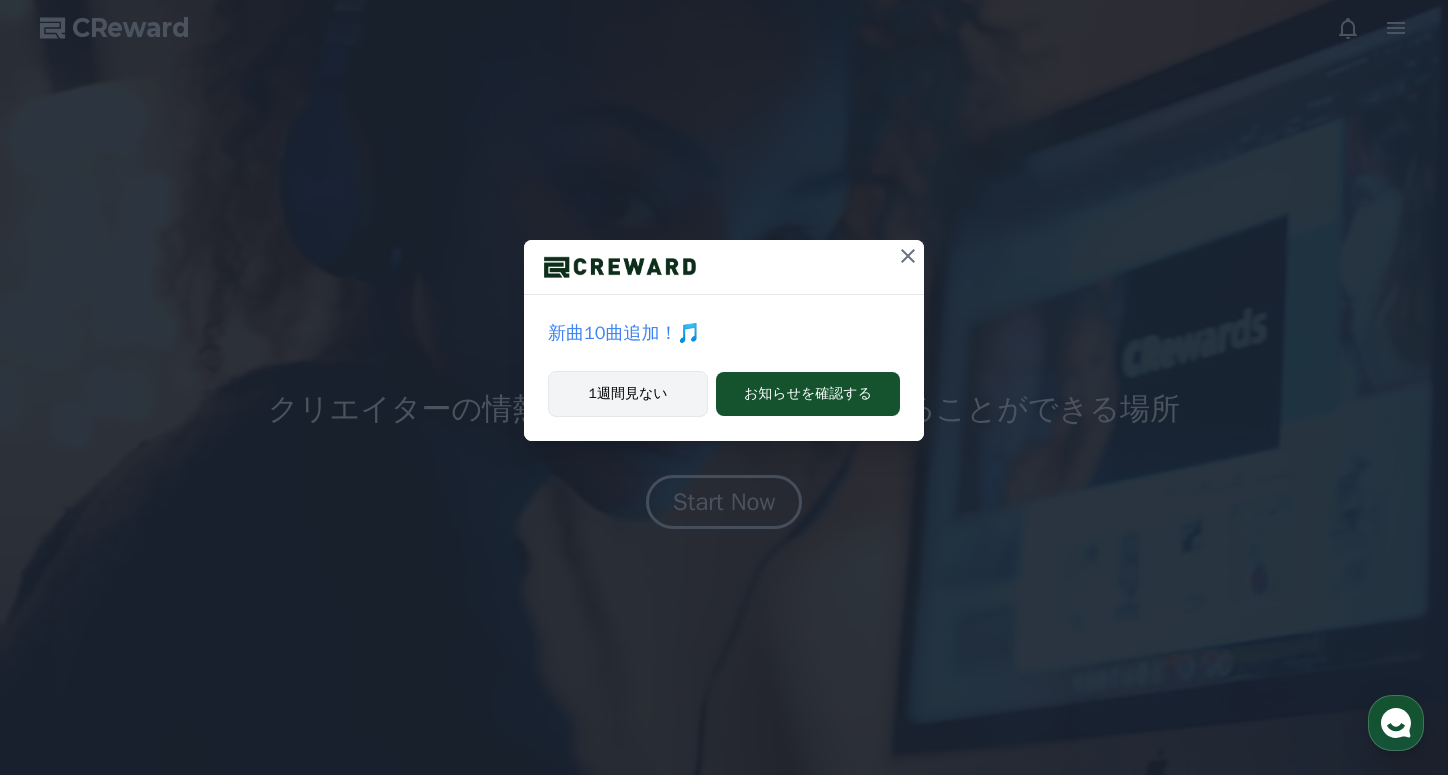 click on "1週間見ない" at bounding box center (628, 394) 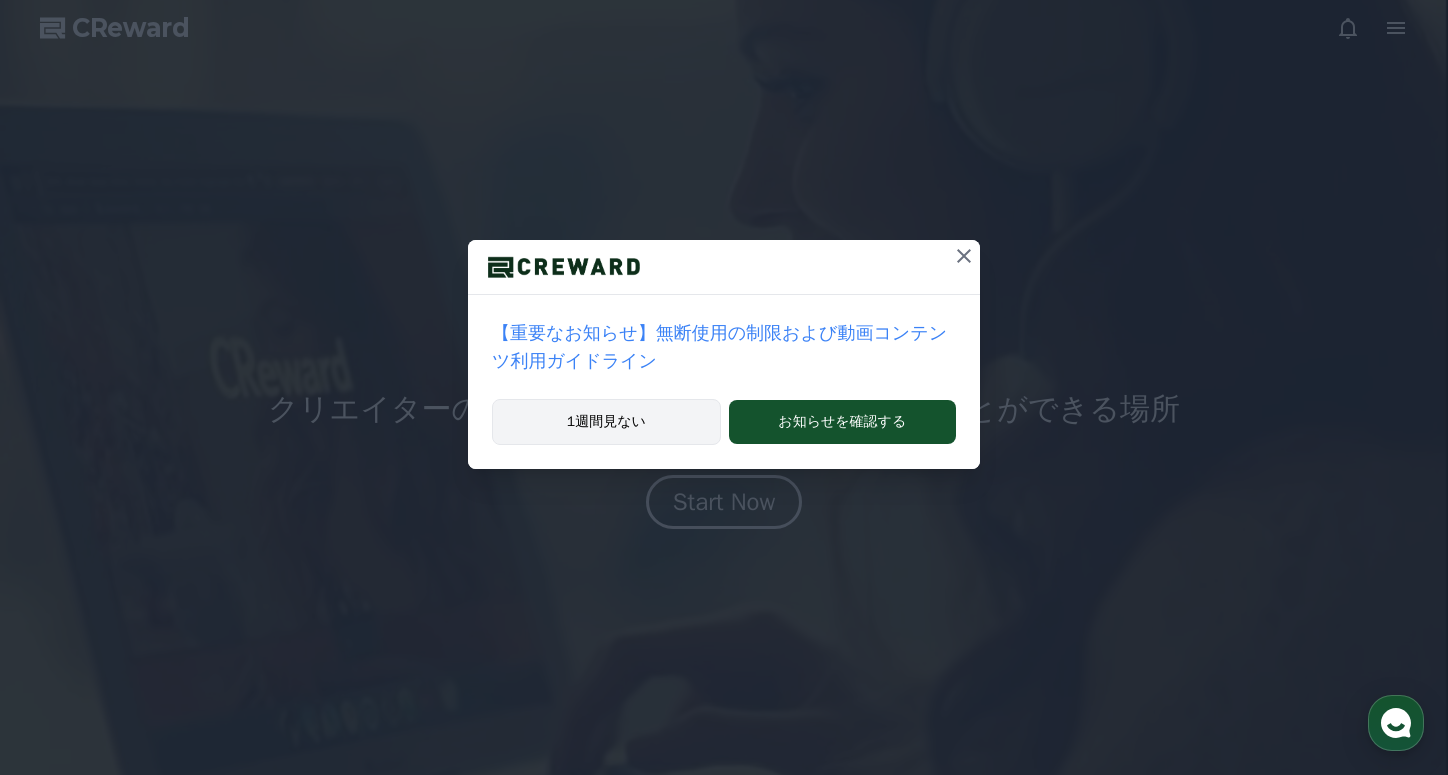 click on "1週間見ない" at bounding box center (606, 422) 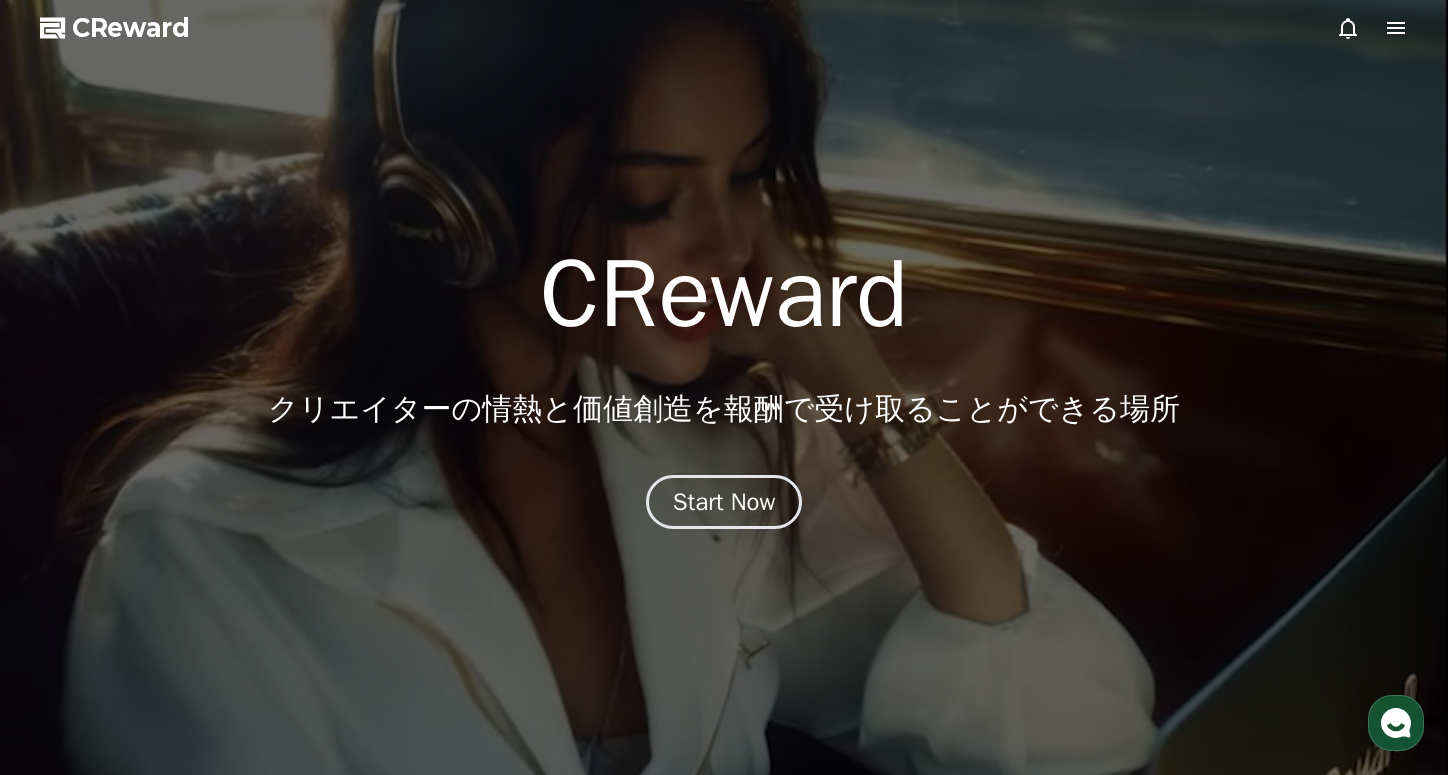 click 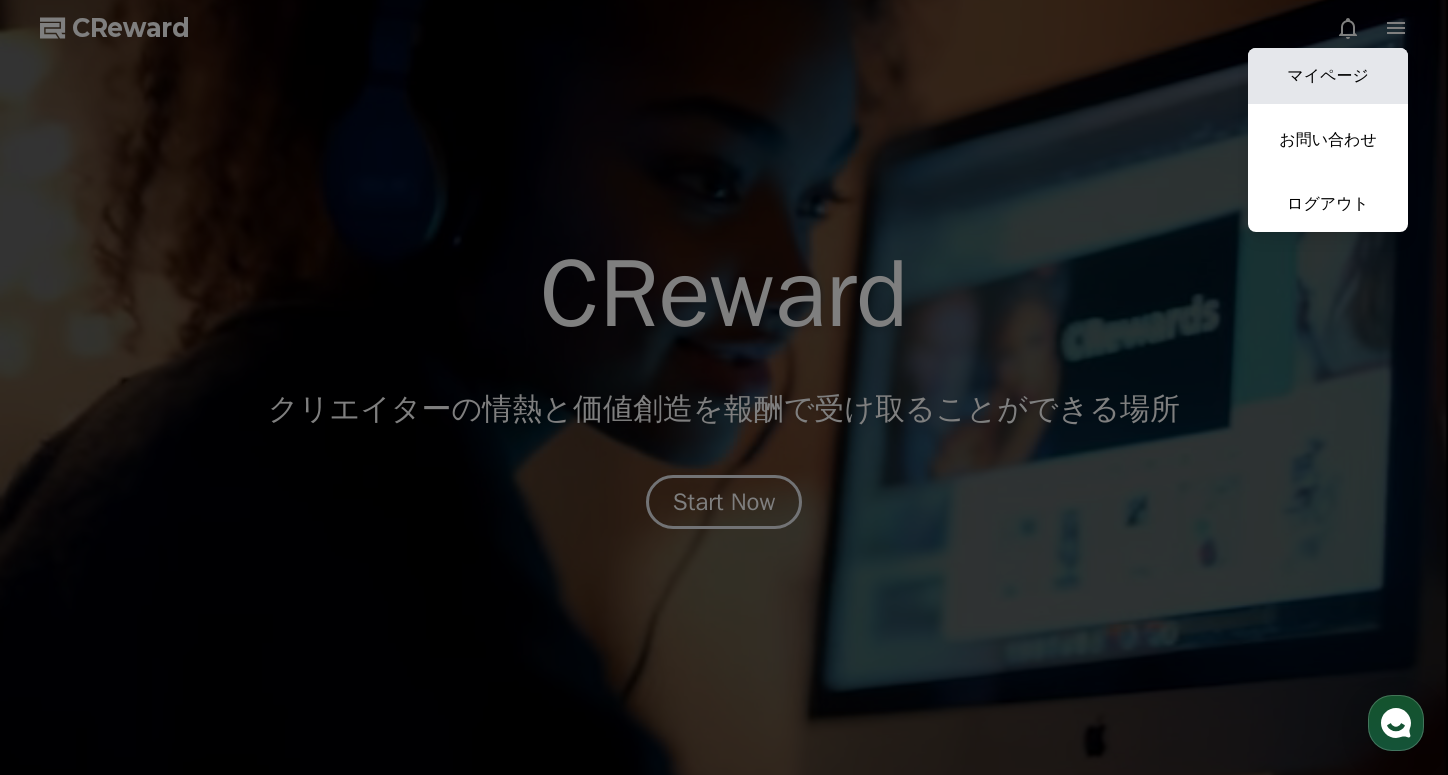 click on "マイページ" at bounding box center (1328, 76) 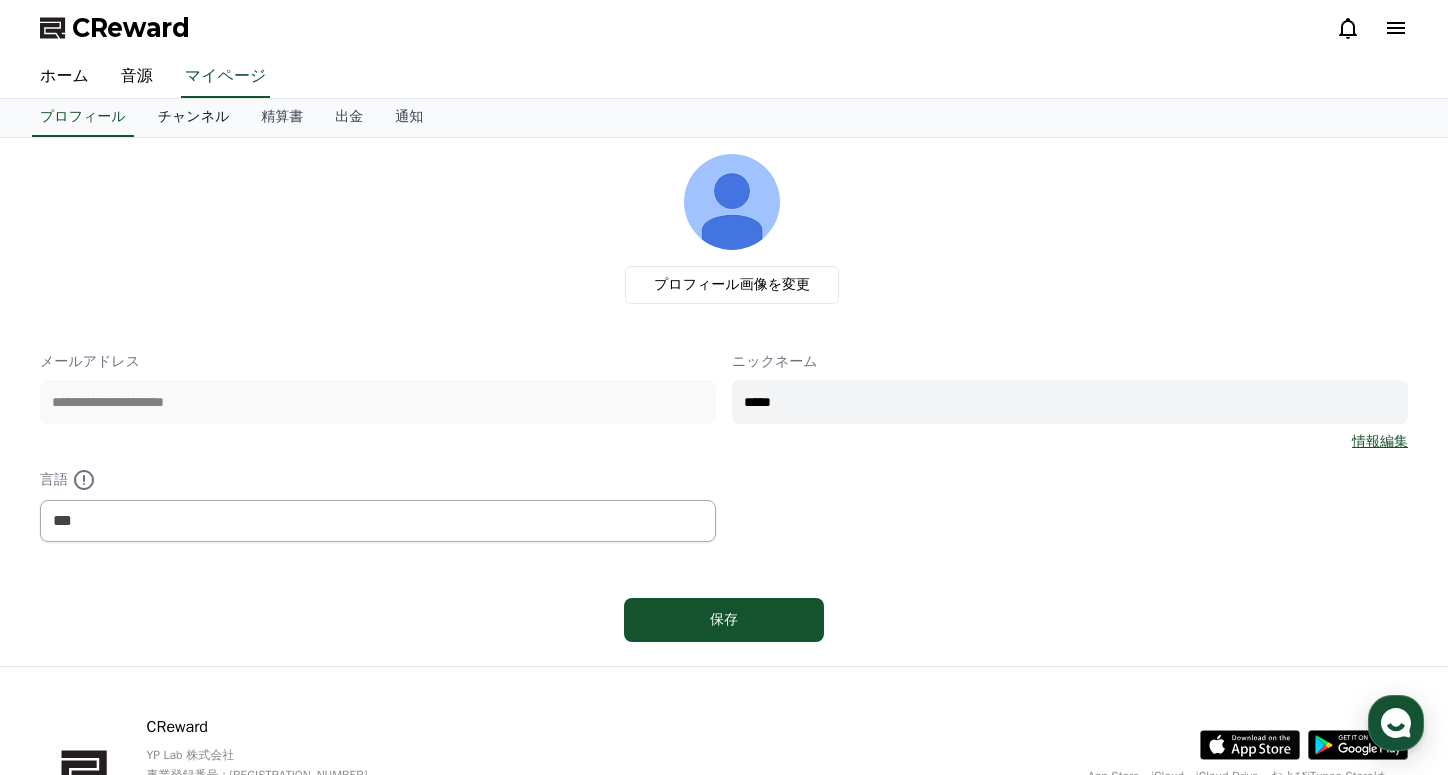 click on "チャンネル" at bounding box center (194, 118) 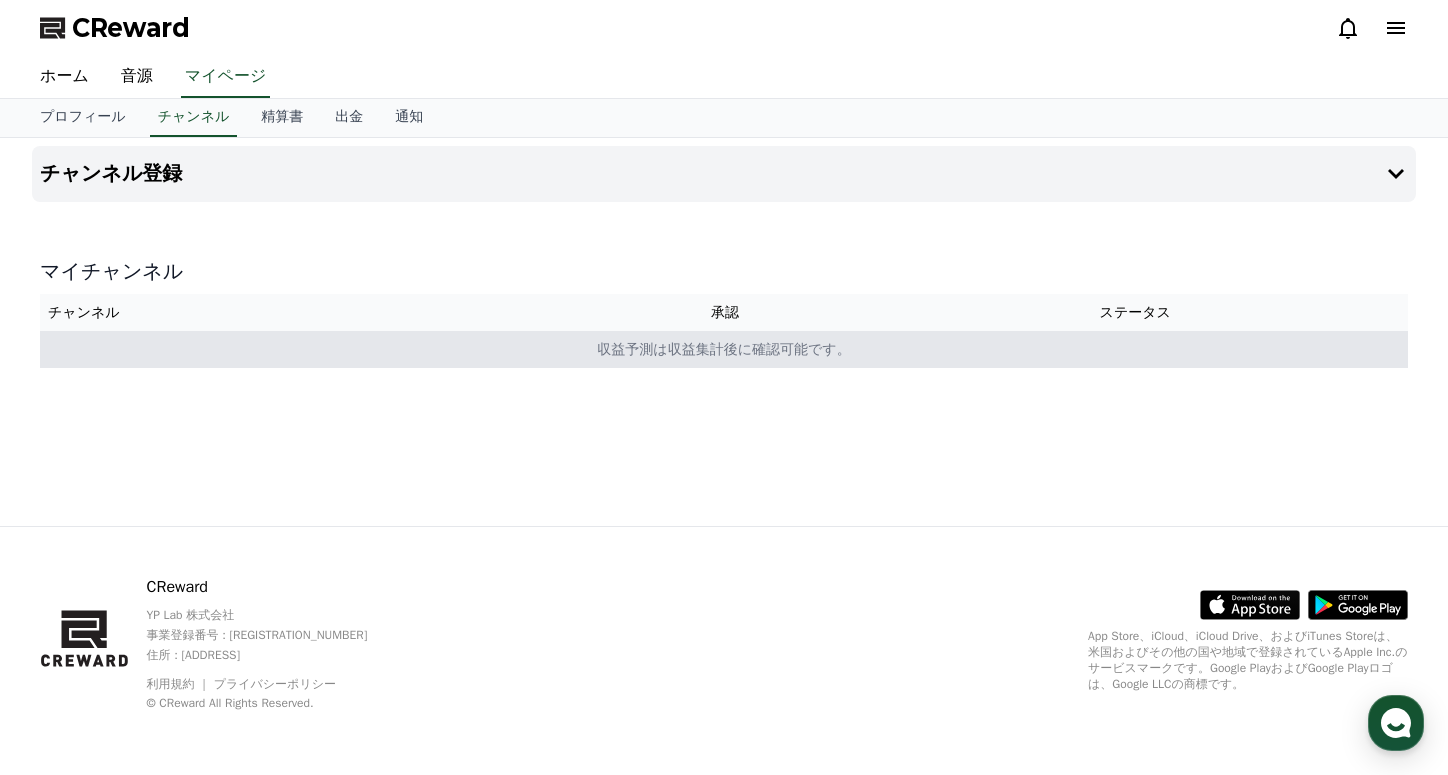 click on "収益予測は収益集計後に確認可能です。" at bounding box center [724, 349] 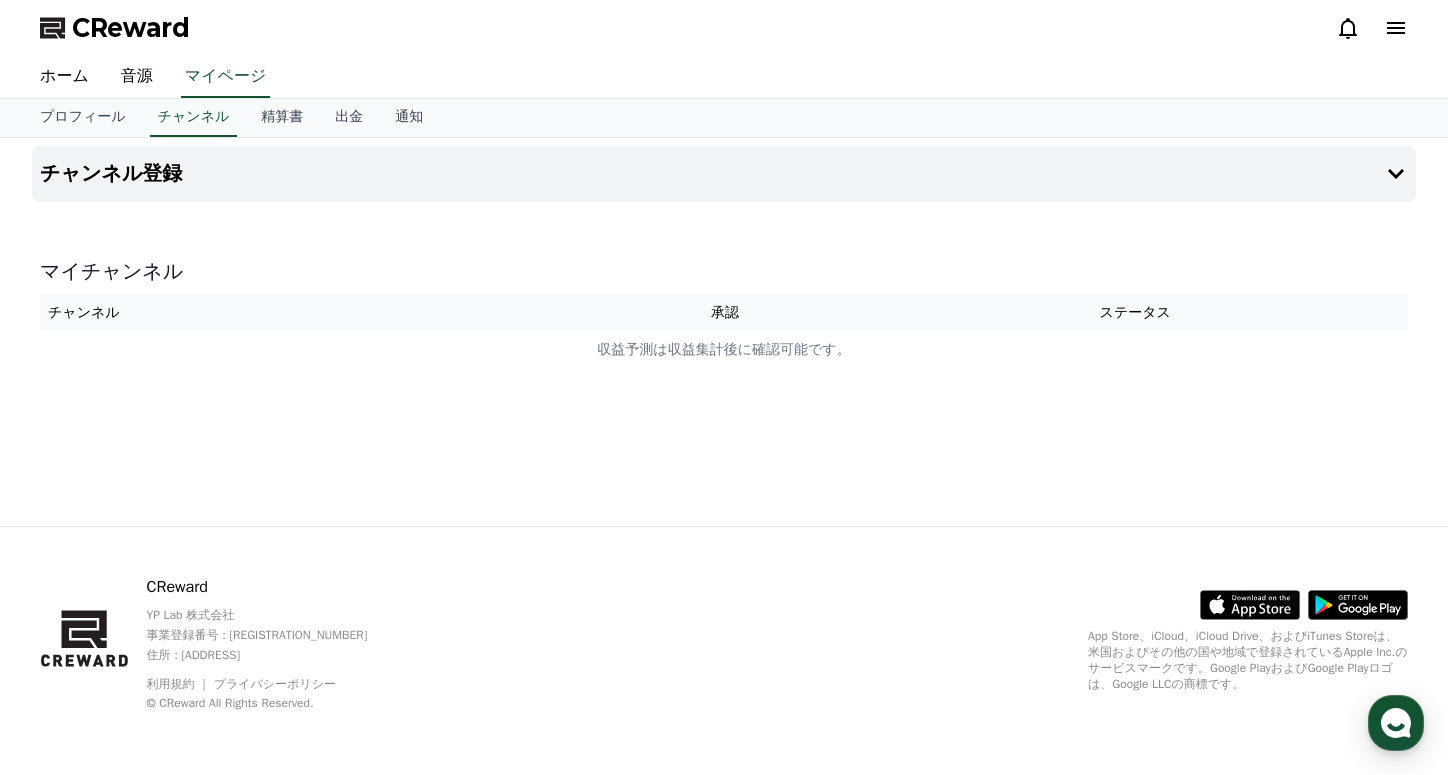 click on "チャンネル登録             マイチャンネル   チャンネル   承認   ステータス   収益予測は収益集計後に確認可能です。" at bounding box center [724, 332] 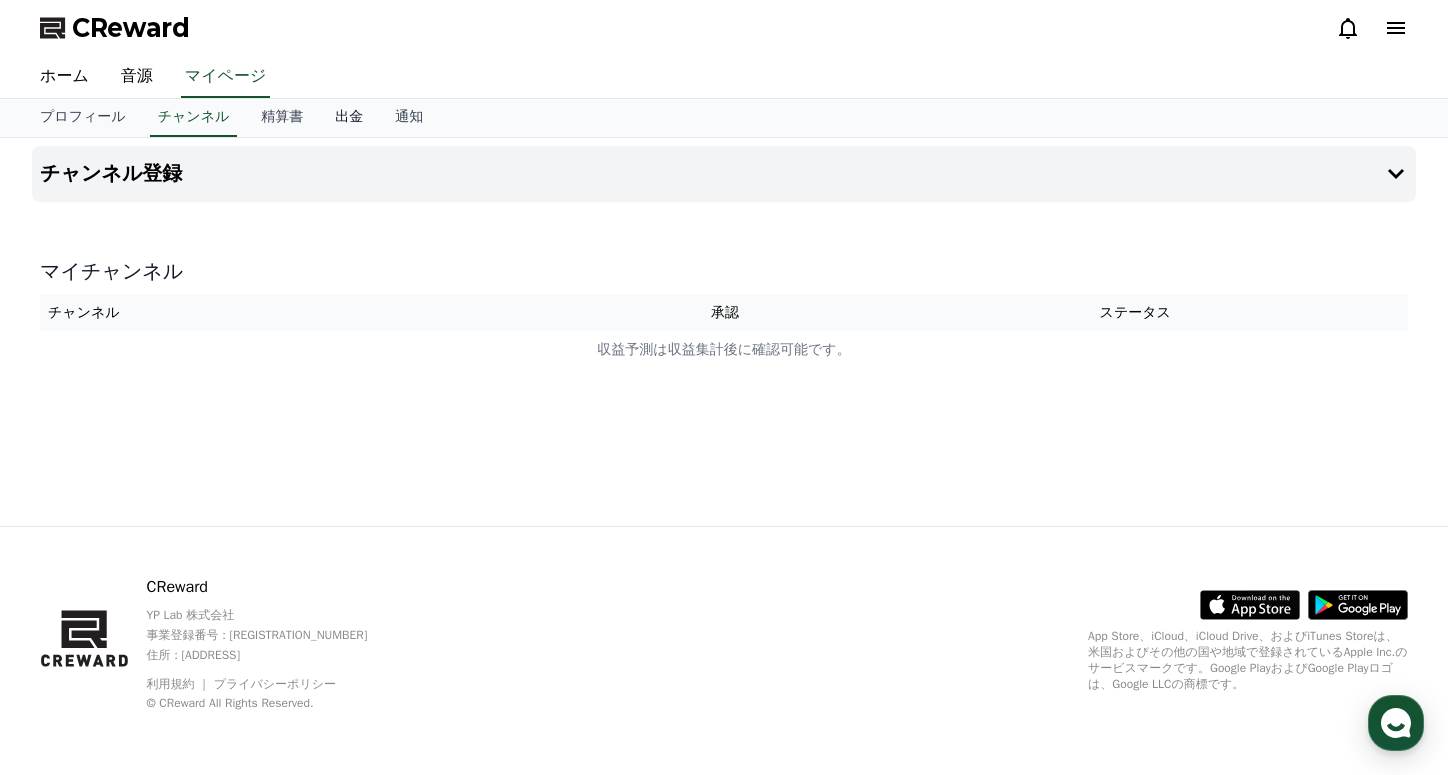 click on "出金" at bounding box center [349, 118] 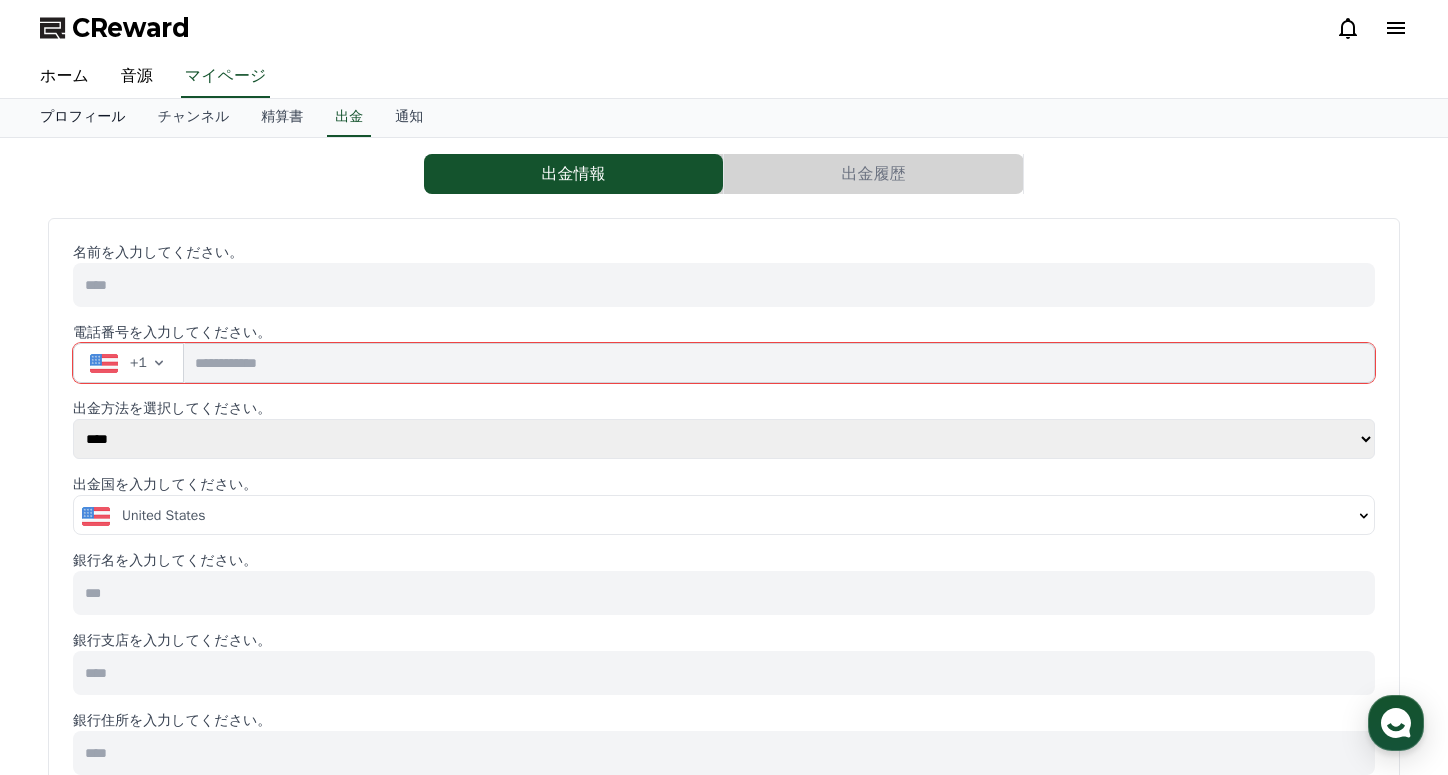 click on "プロフィール" at bounding box center (83, 118) 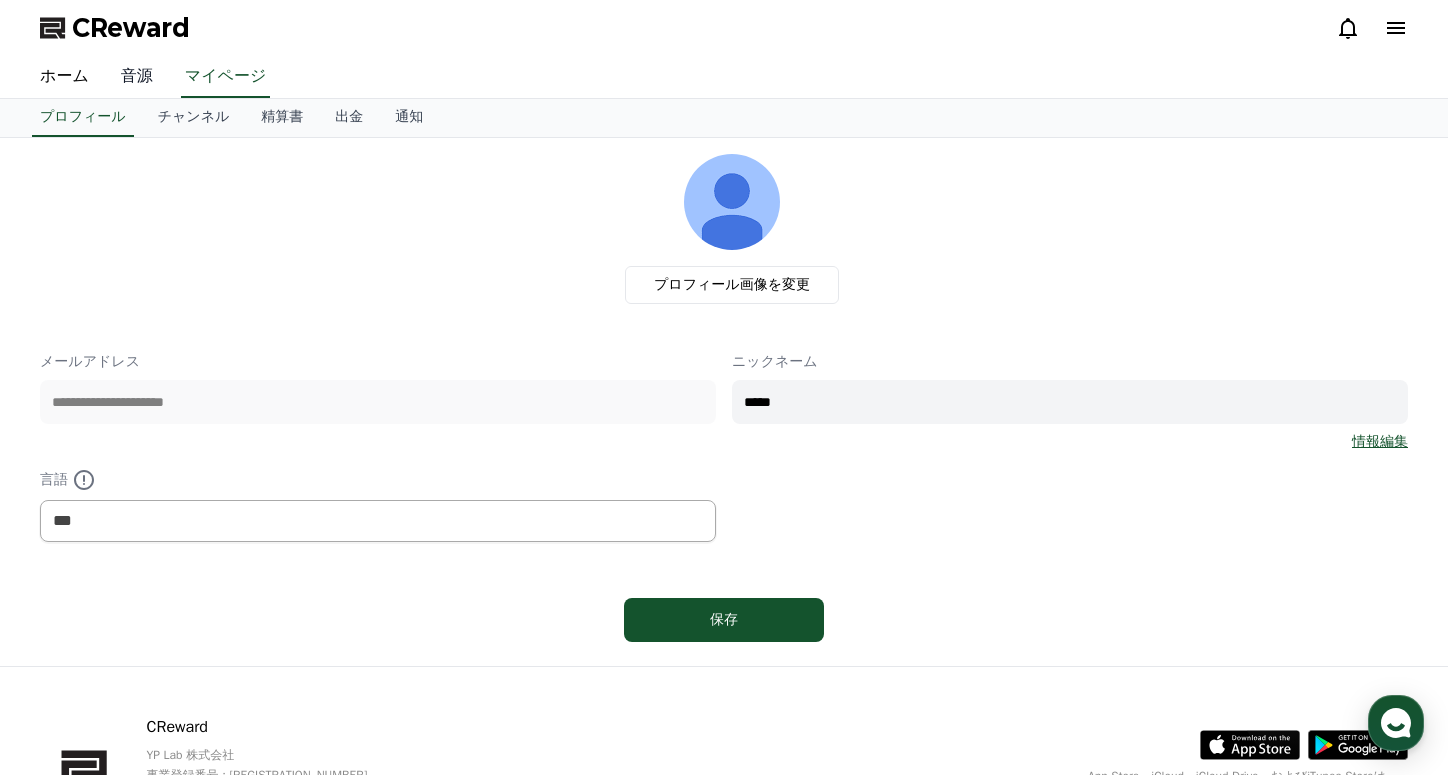 click on "音源" at bounding box center [137, 77] 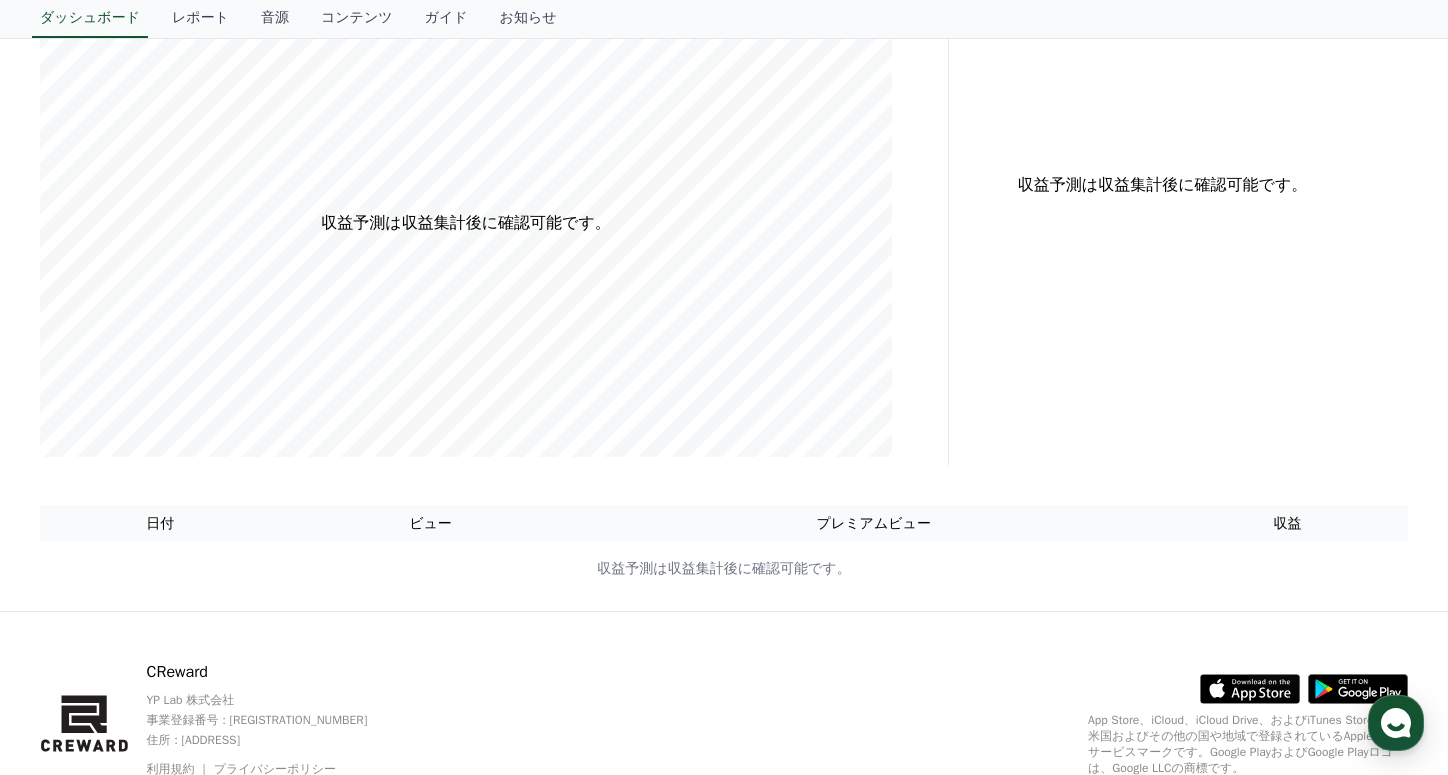 scroll, scrollTop: 0, scrollLeft: 0, axis: both 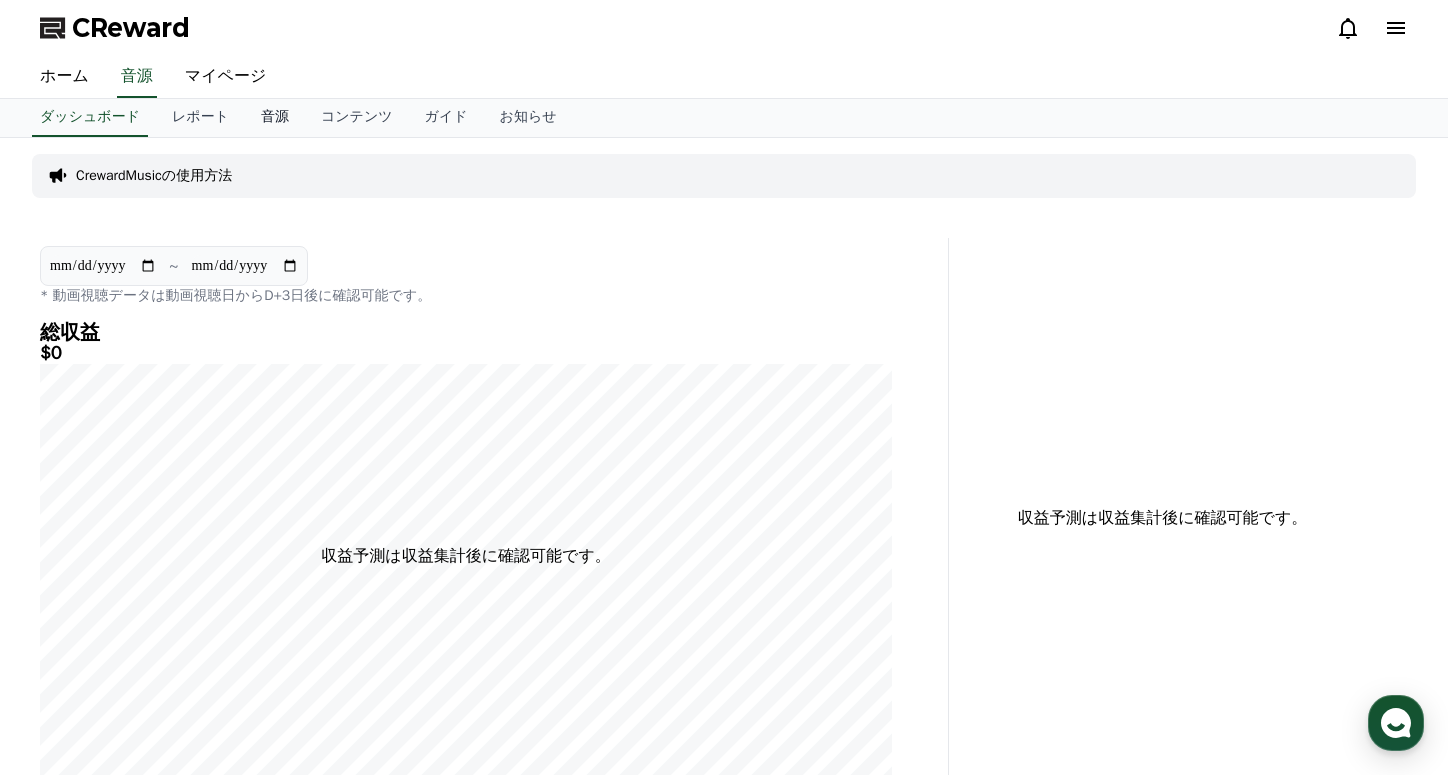 click on "音源" at bounding box center [275, 118] 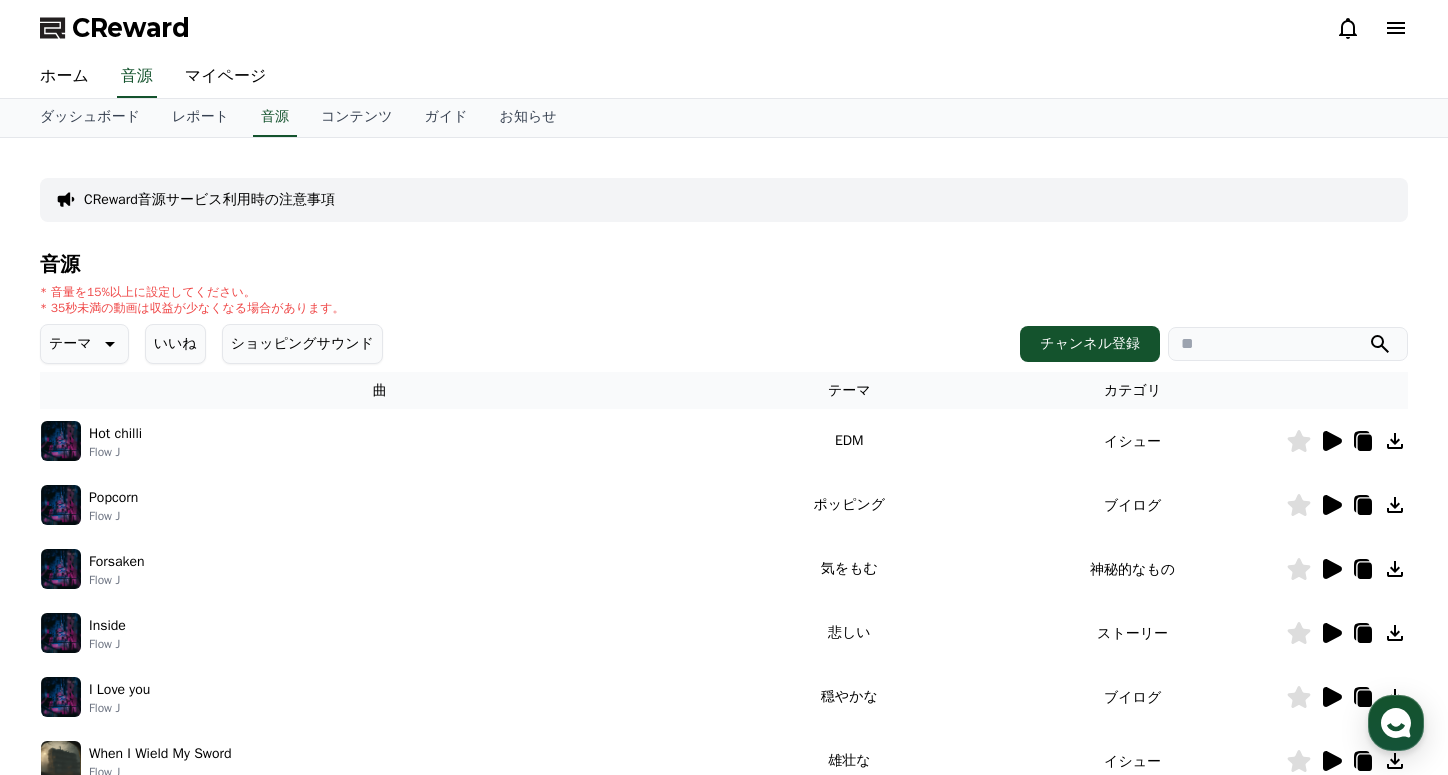 click 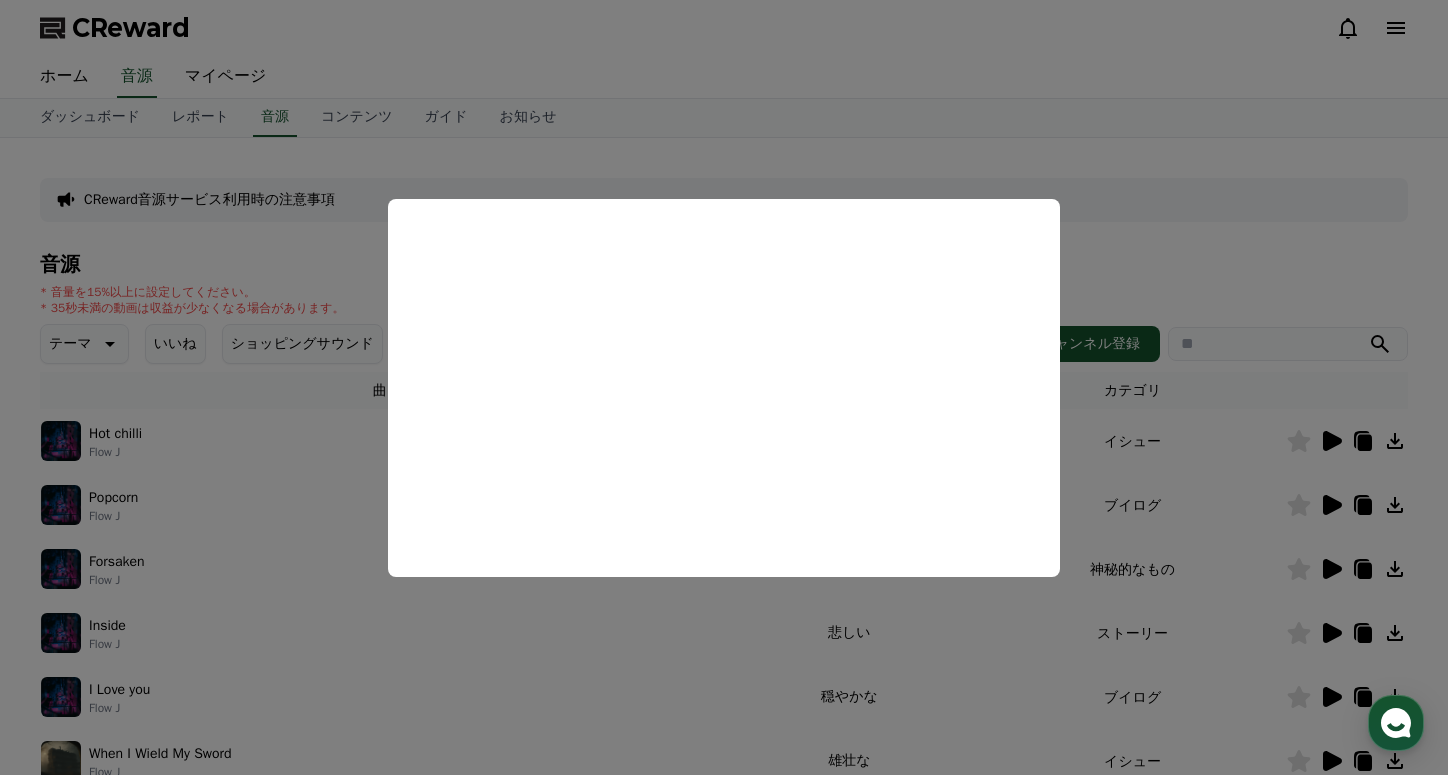 click at bounding box center (724, 387) 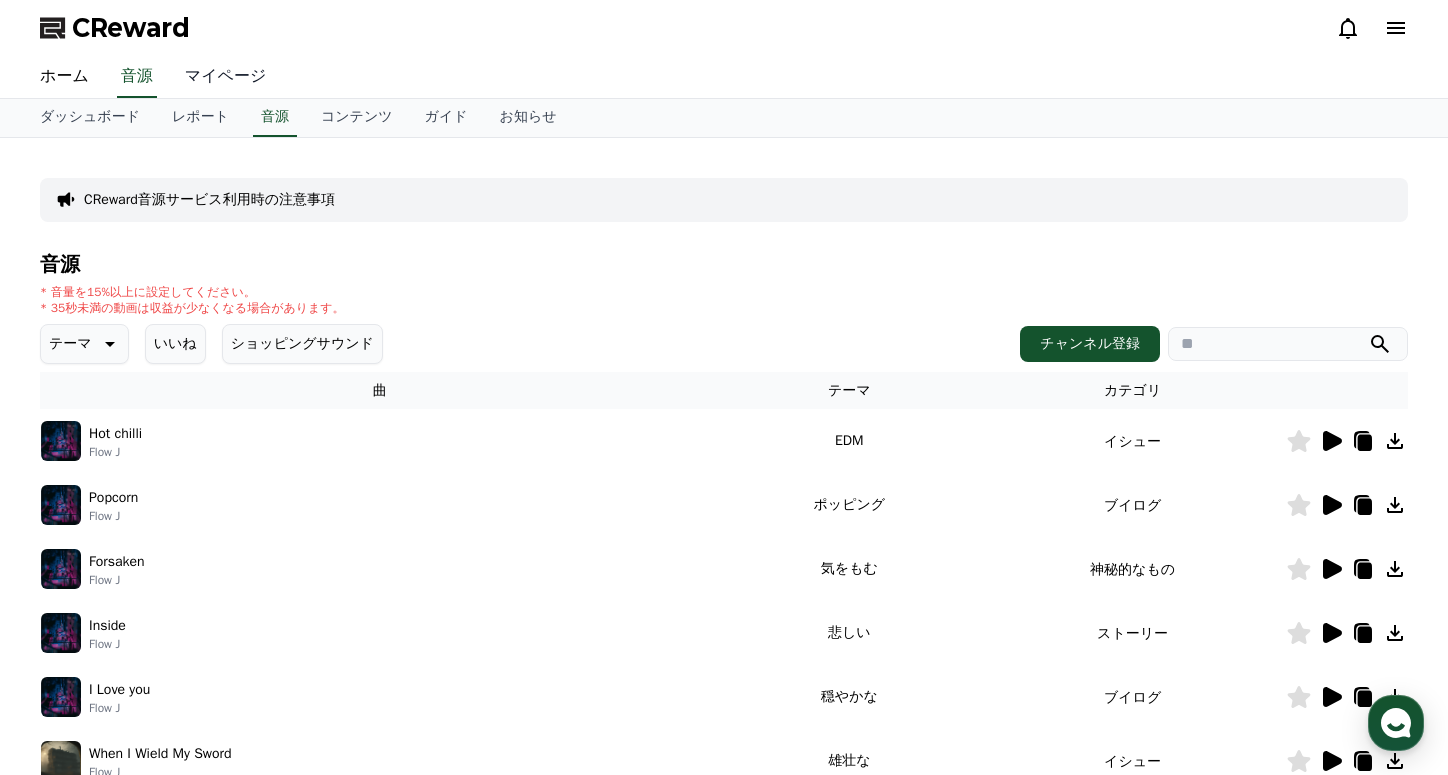 click on "マイページ" at bounding box center (226, 77) 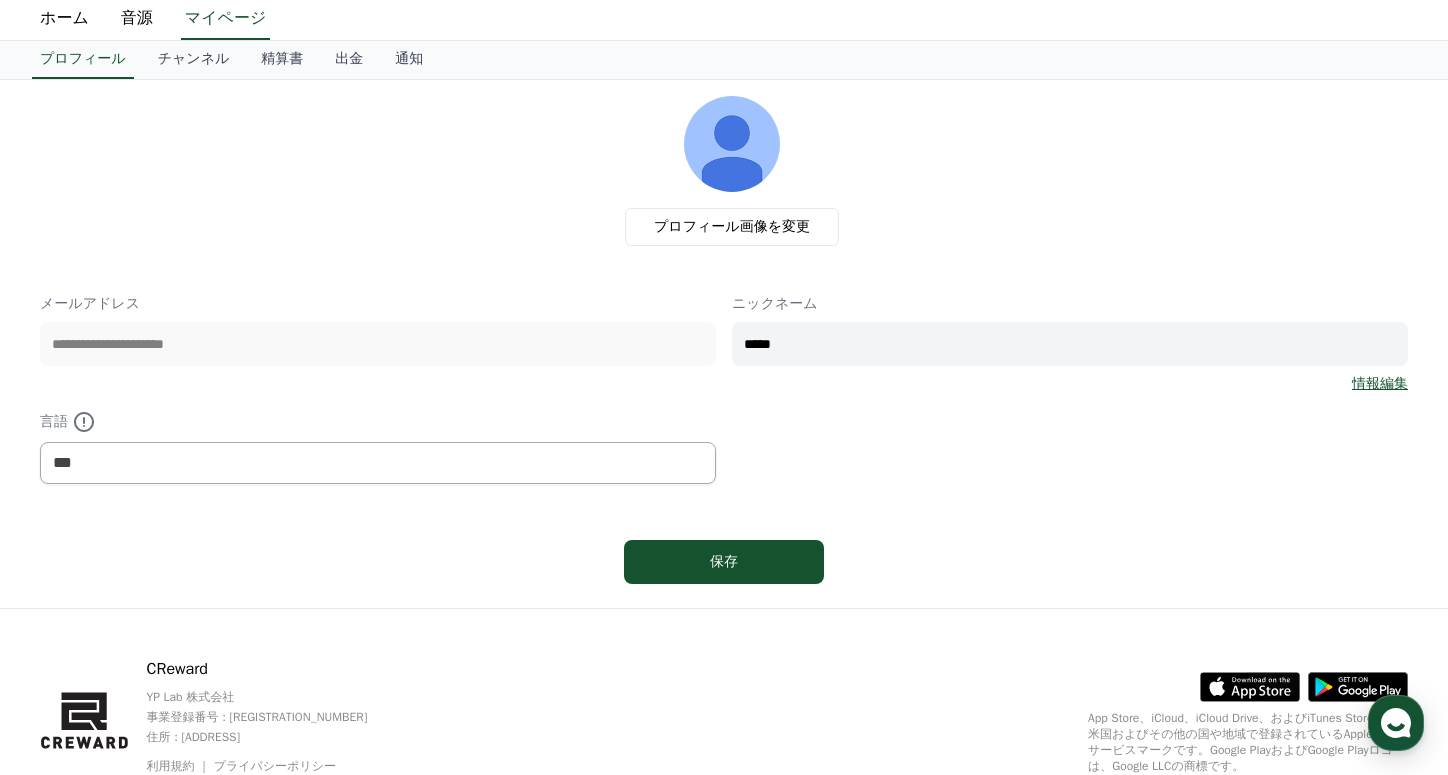 scroll, scrollTop: 0, scrollLeft: 0, axis: both 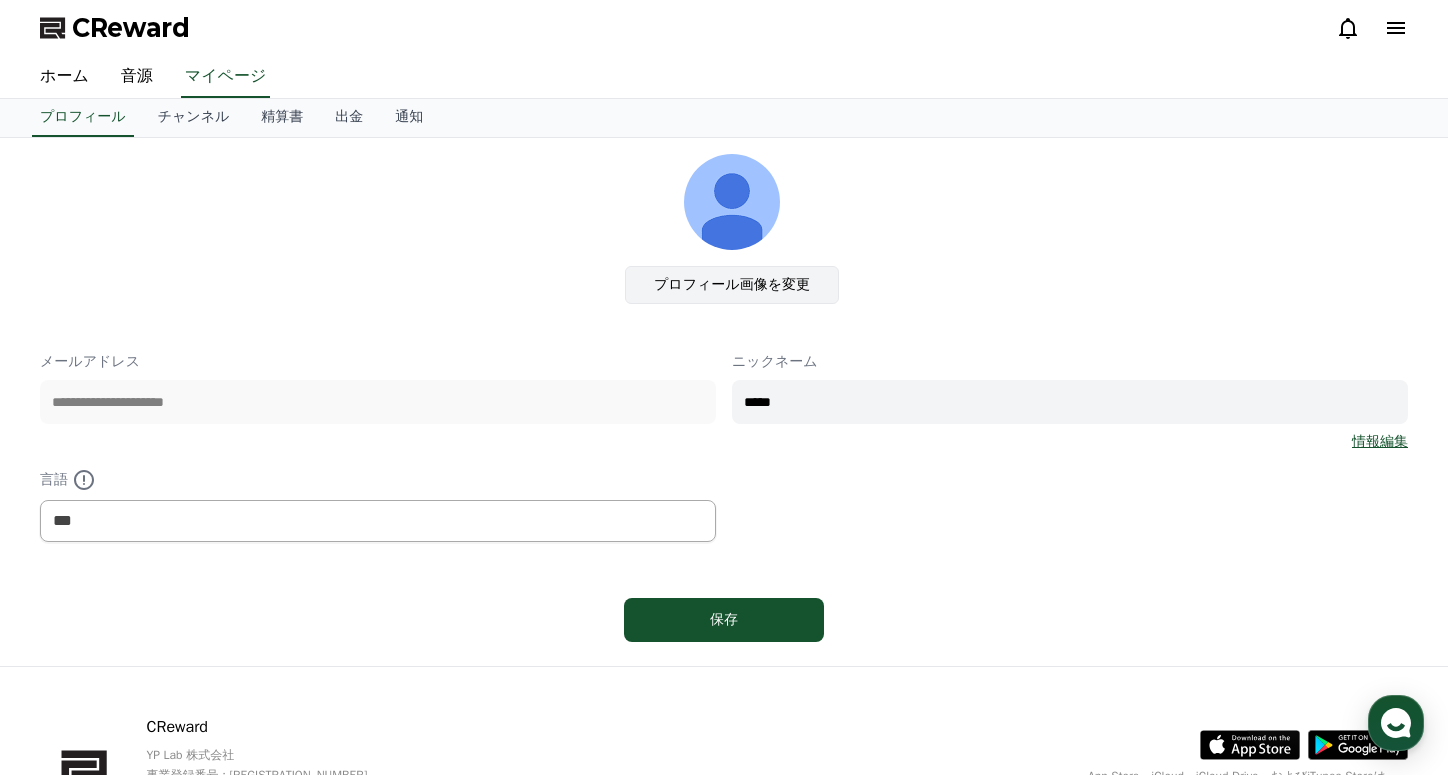 click on "プロフィール画像を変更" 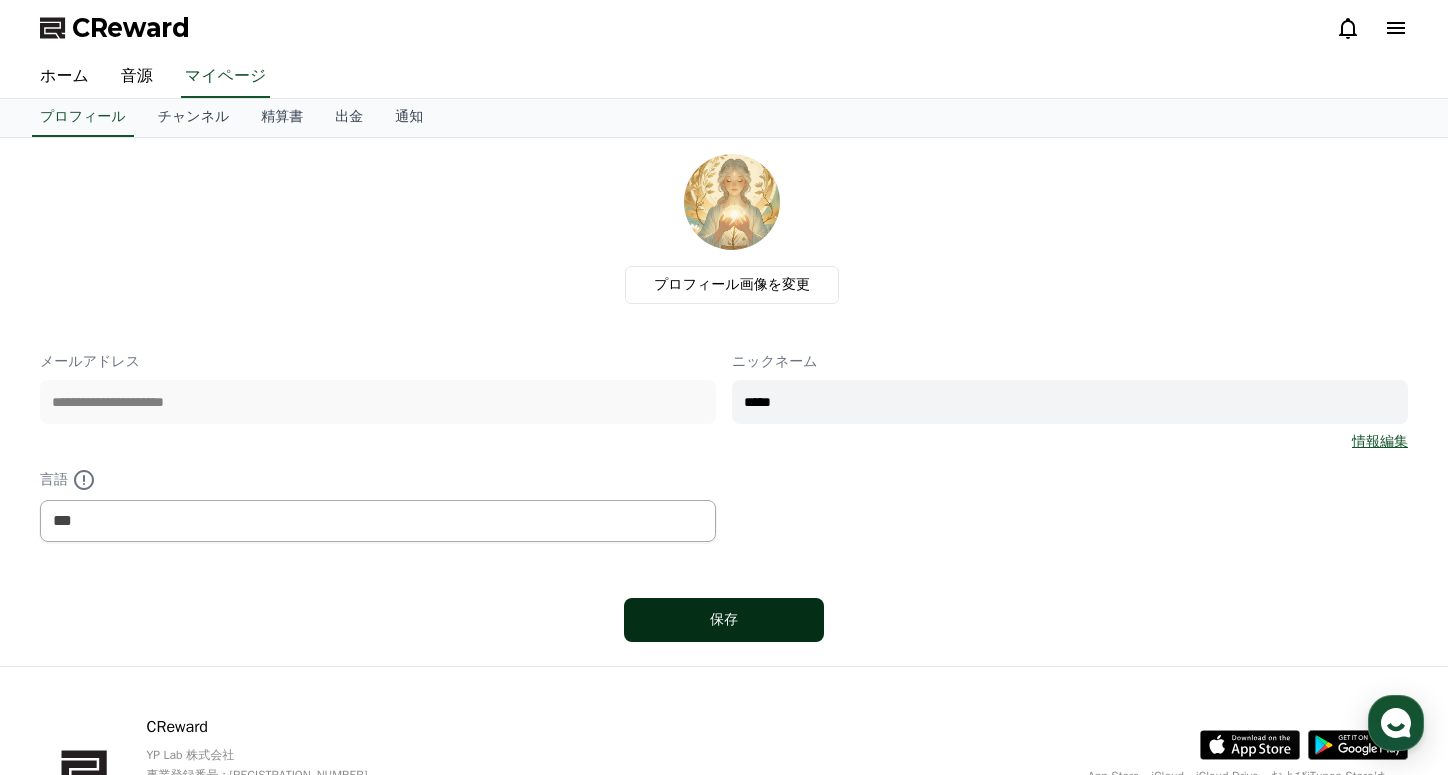 click on "保存" at bounding box center [724, 620] 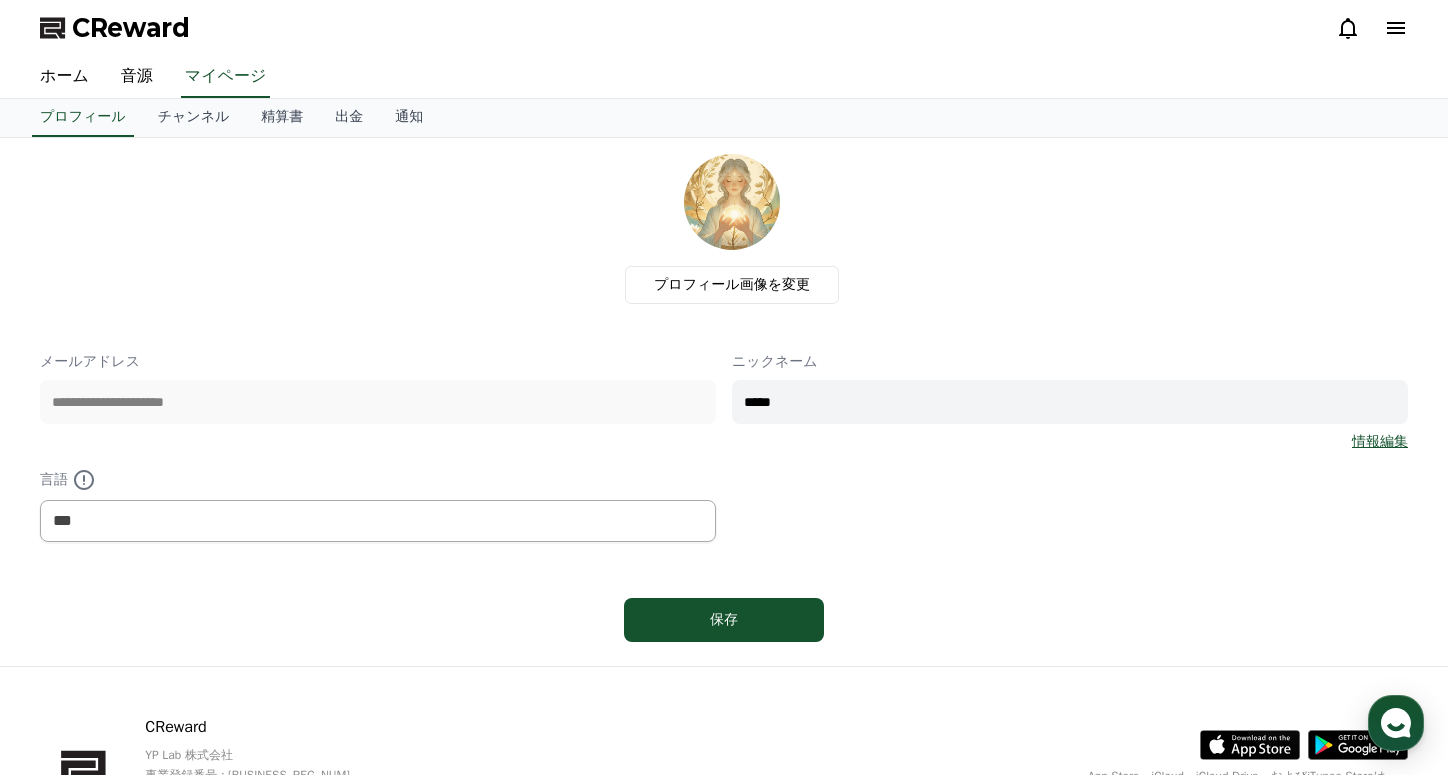 scroll, scrollTop: 0, scrollLeft: 0, axis: both 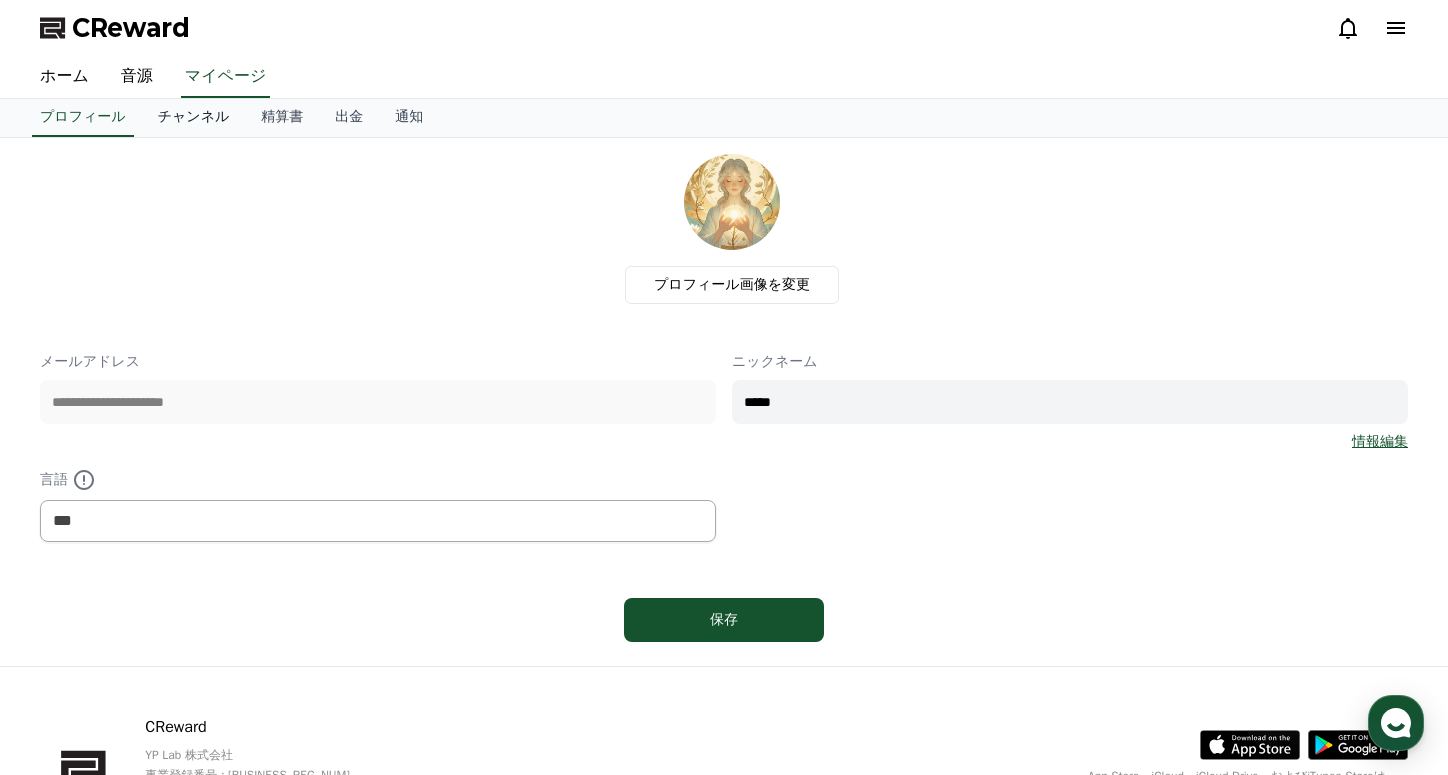 click on "チャンネル" at bounding box center [194, 118] 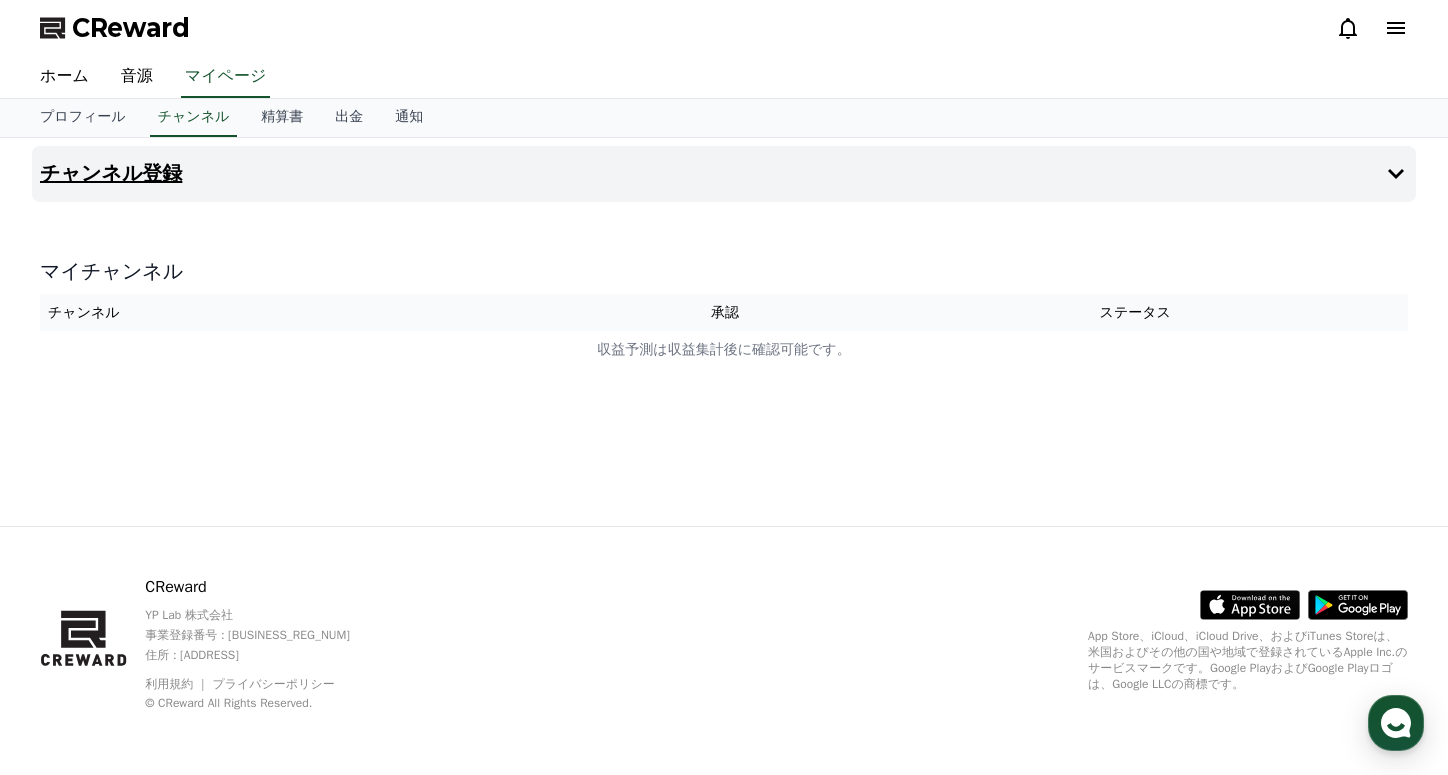 click on "チャンネル登録" at bounding box center [111, 174] 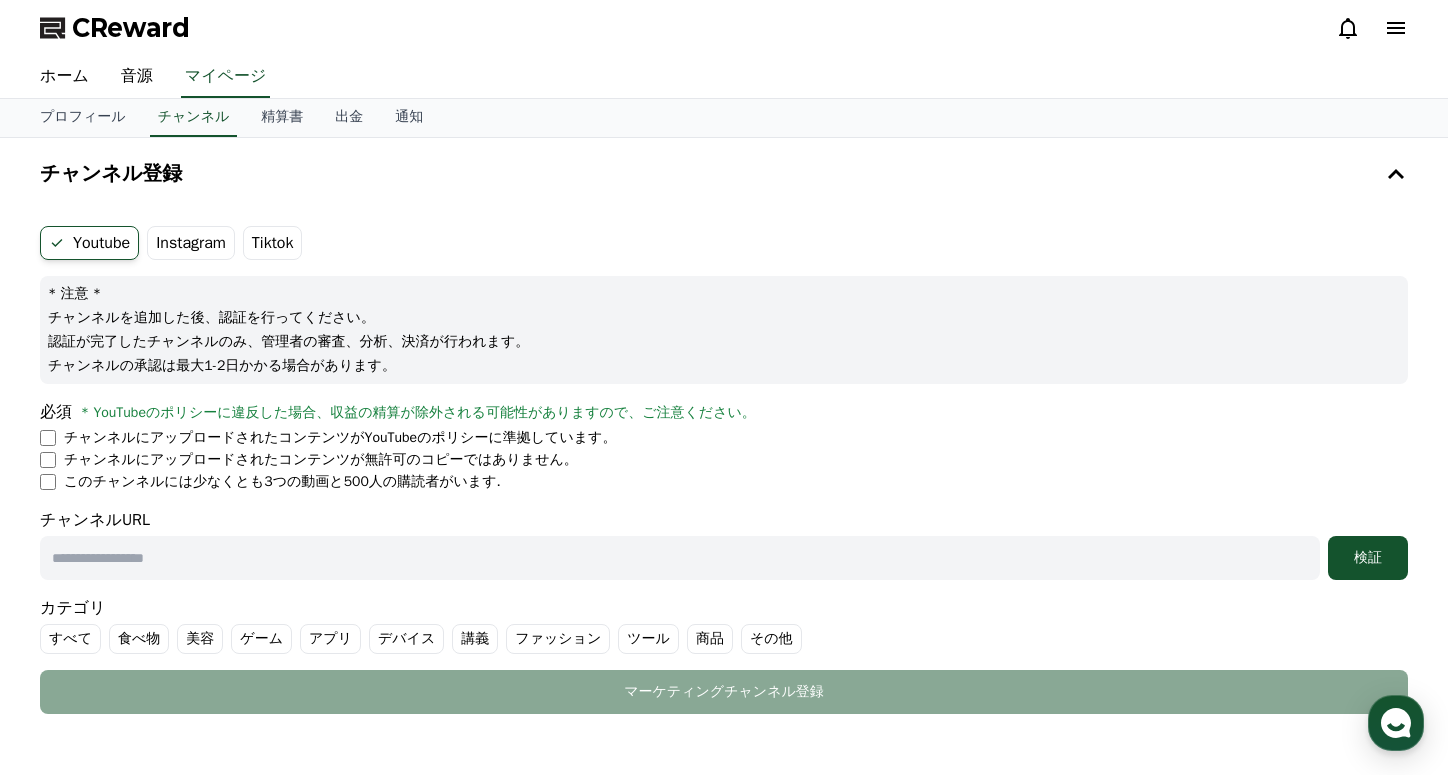 click on "Instagram" at bounding box center [191, 243] 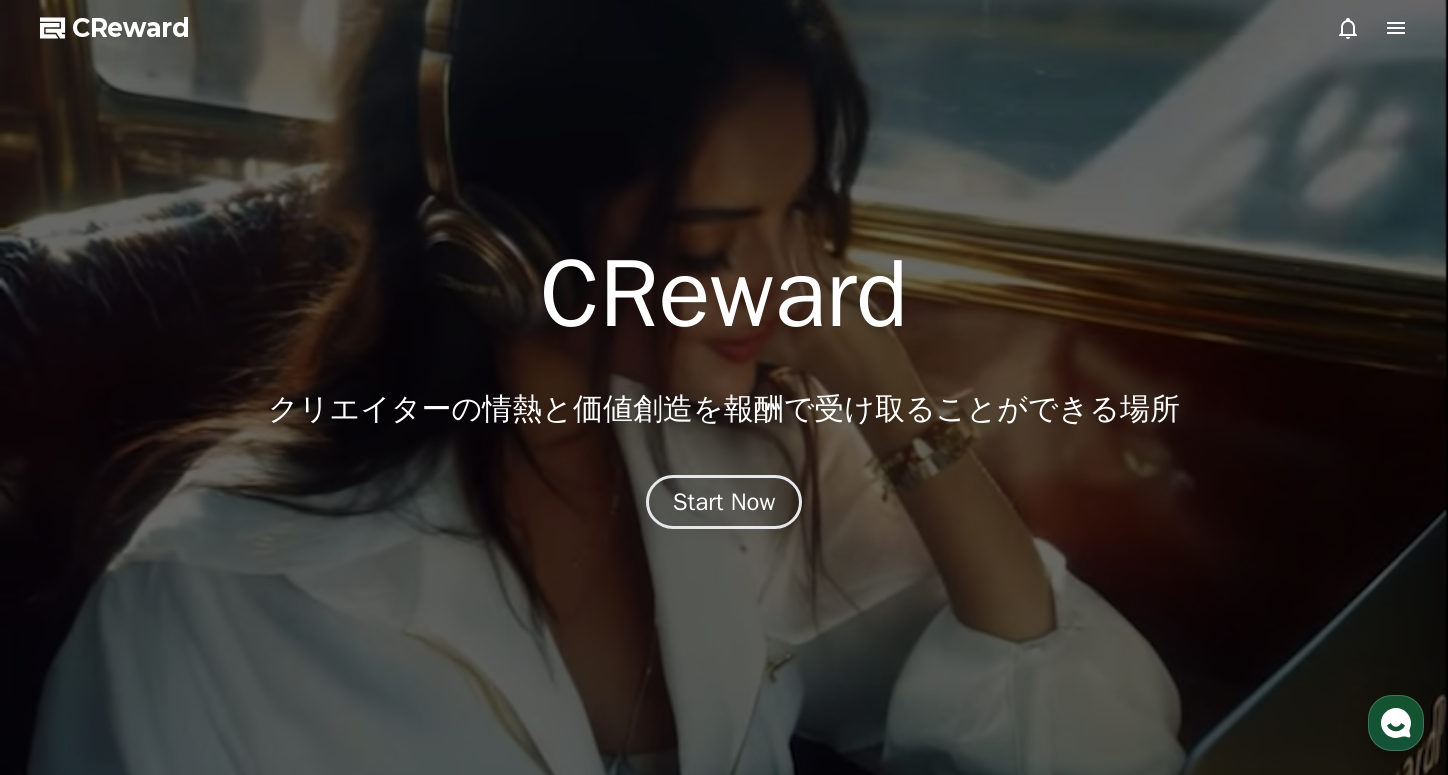 click 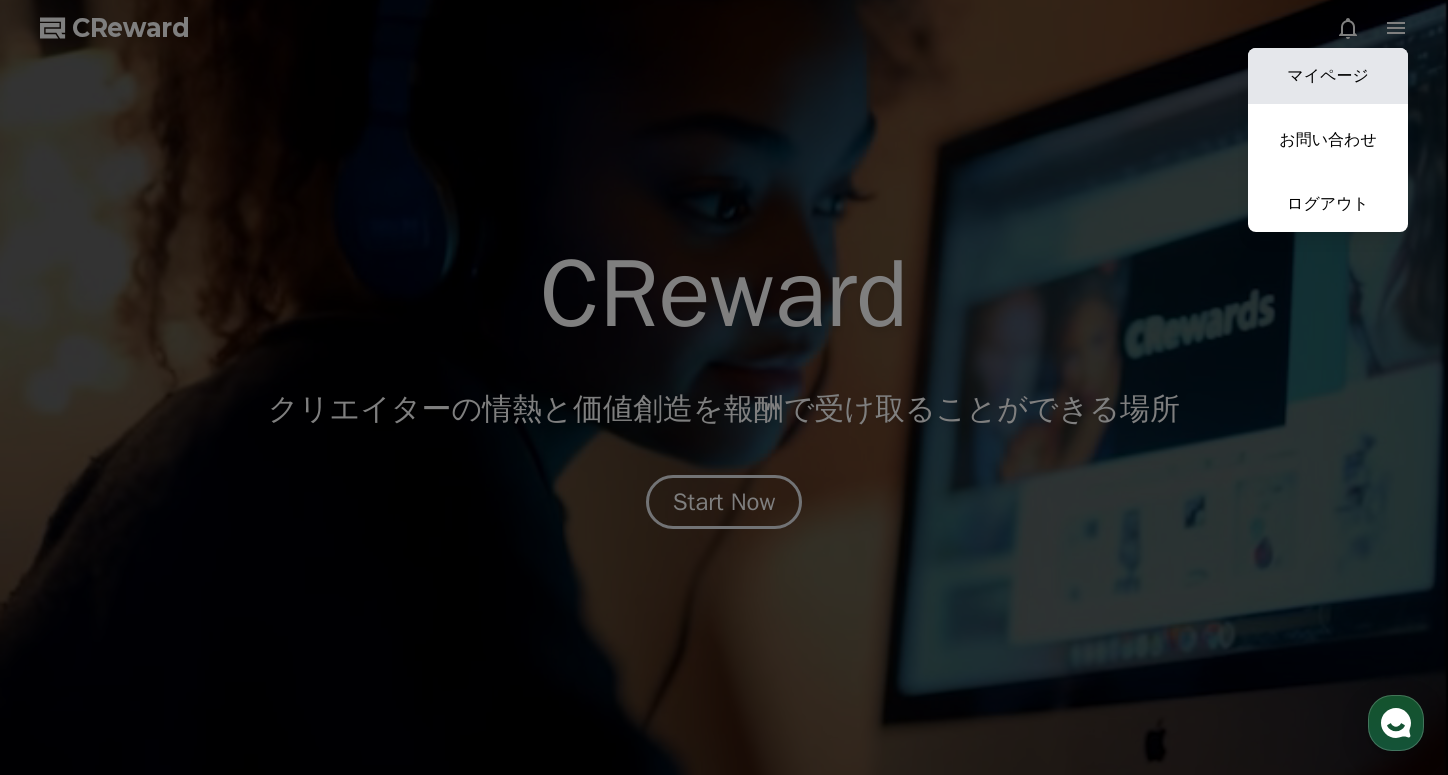 click on "マイページ" at bounding box center [1328, 76] 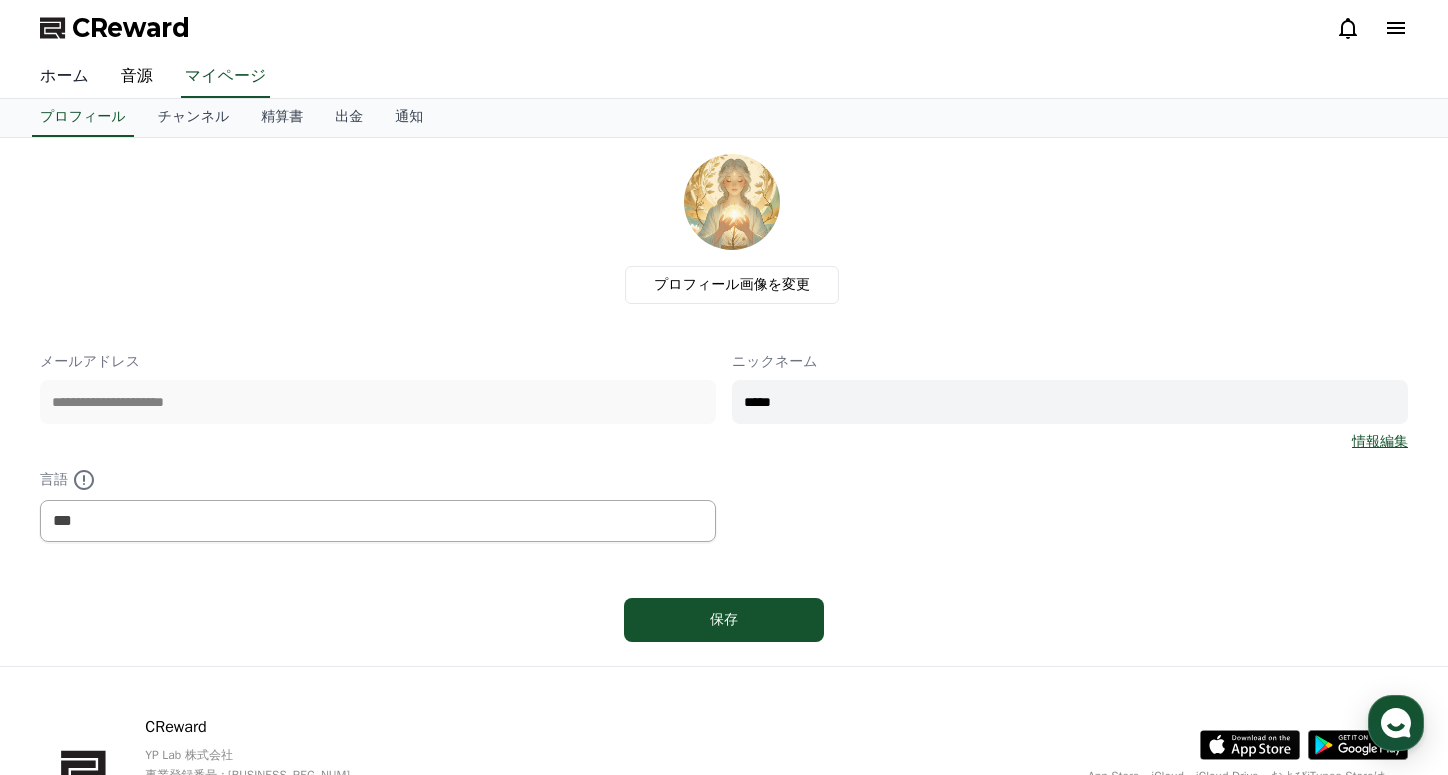 click on "ホーム" at bounding box center (64, 77) 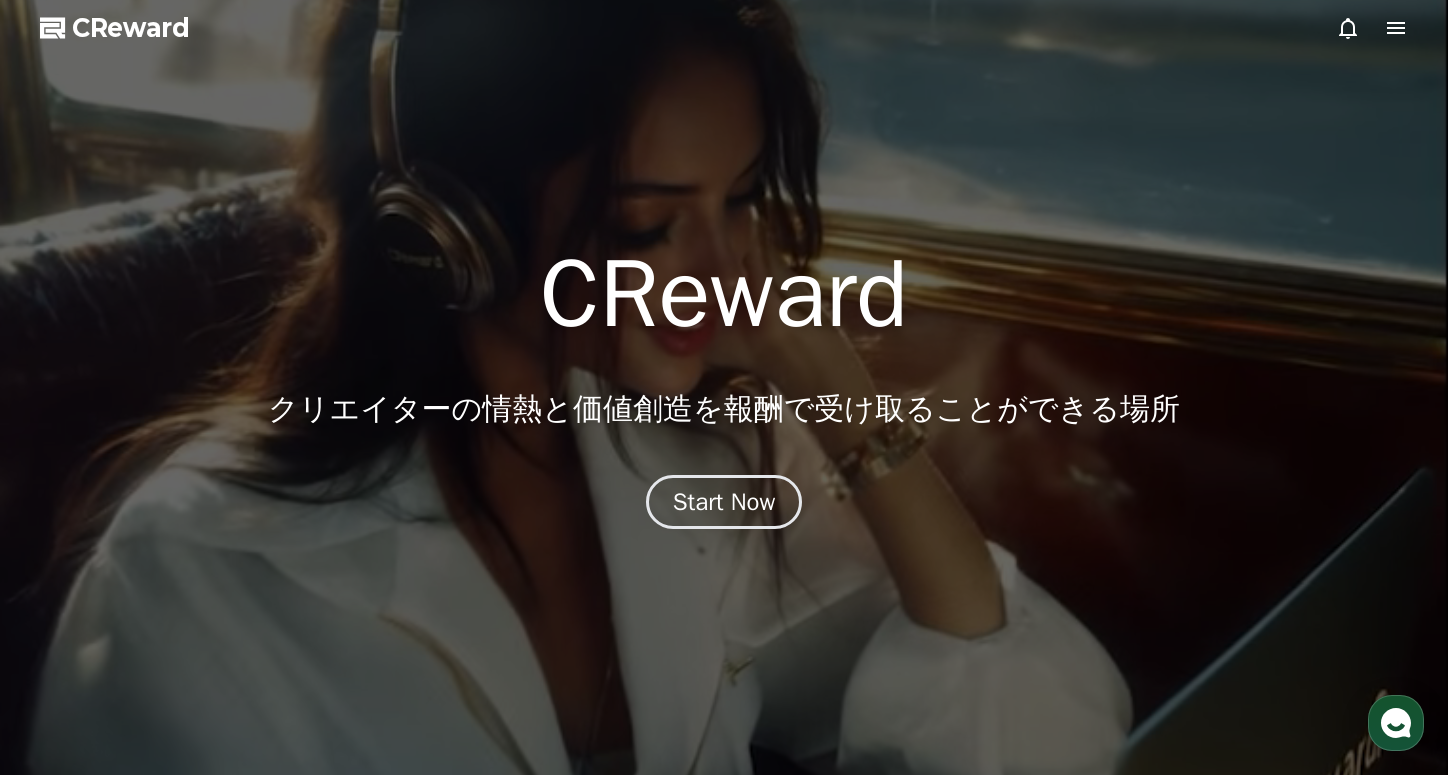 click at bounding box center [724, 387] 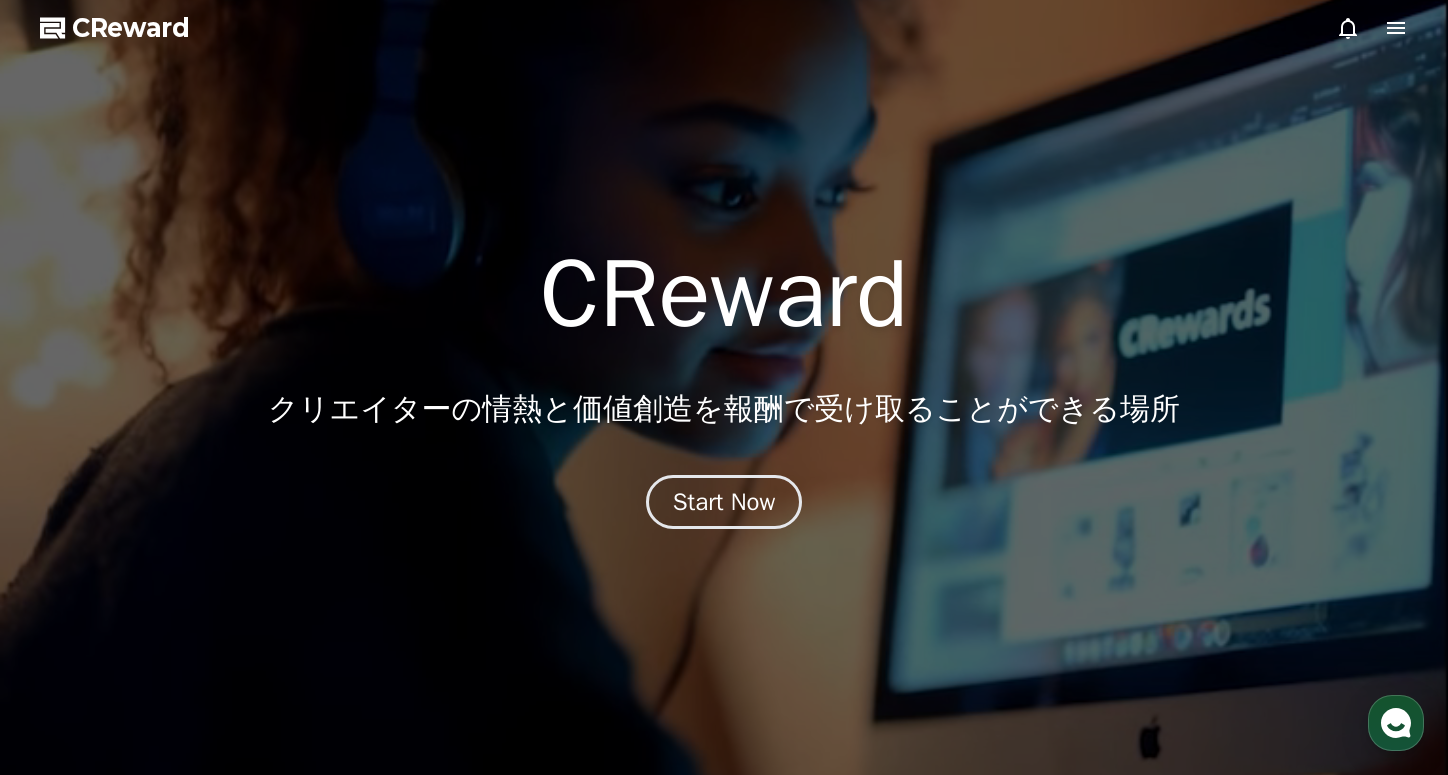 click 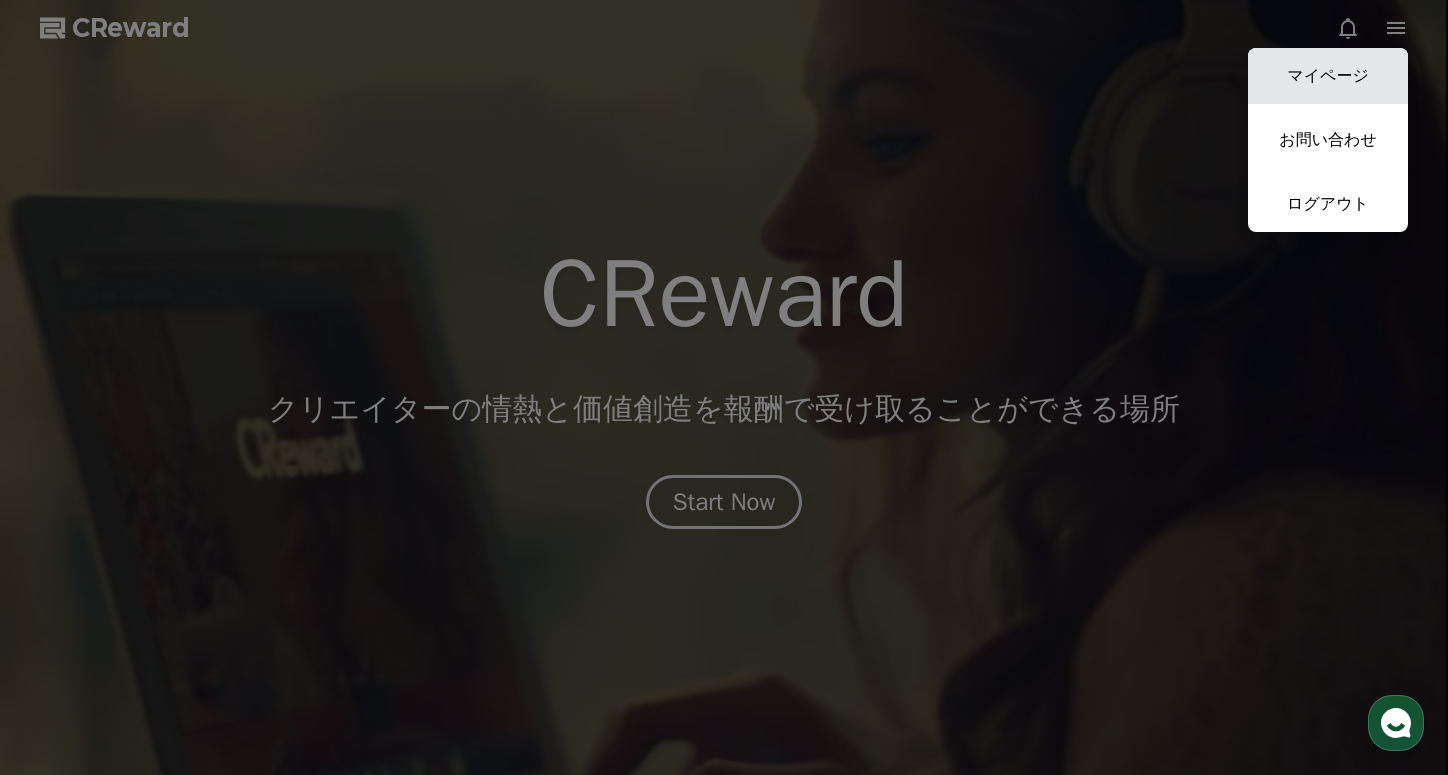 click on "マイページ" at bounding box center (1328, 76) 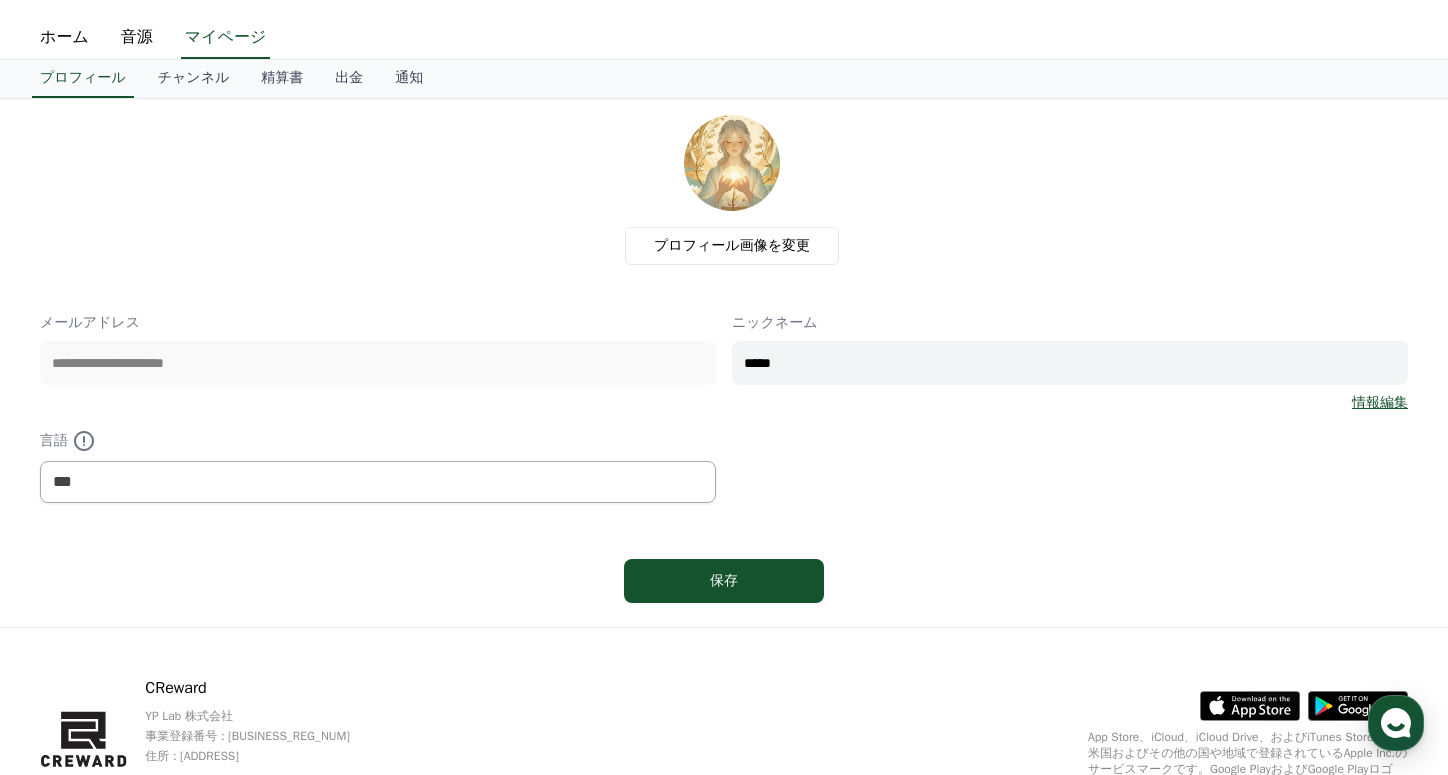 scroll, scrollTop: 0, scrollLeft: 0, axis: both 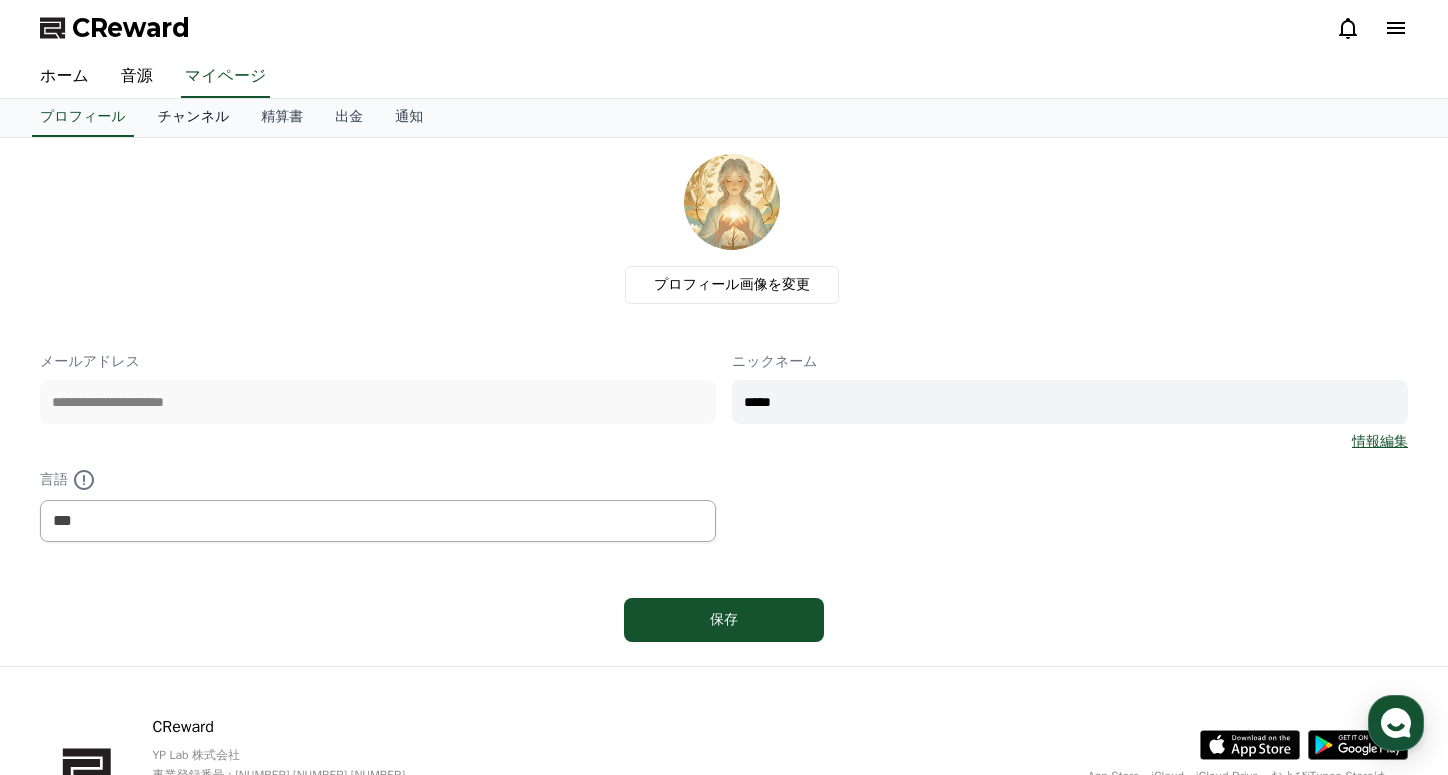 click on "チャンネル" at bounding box center (194, 118) 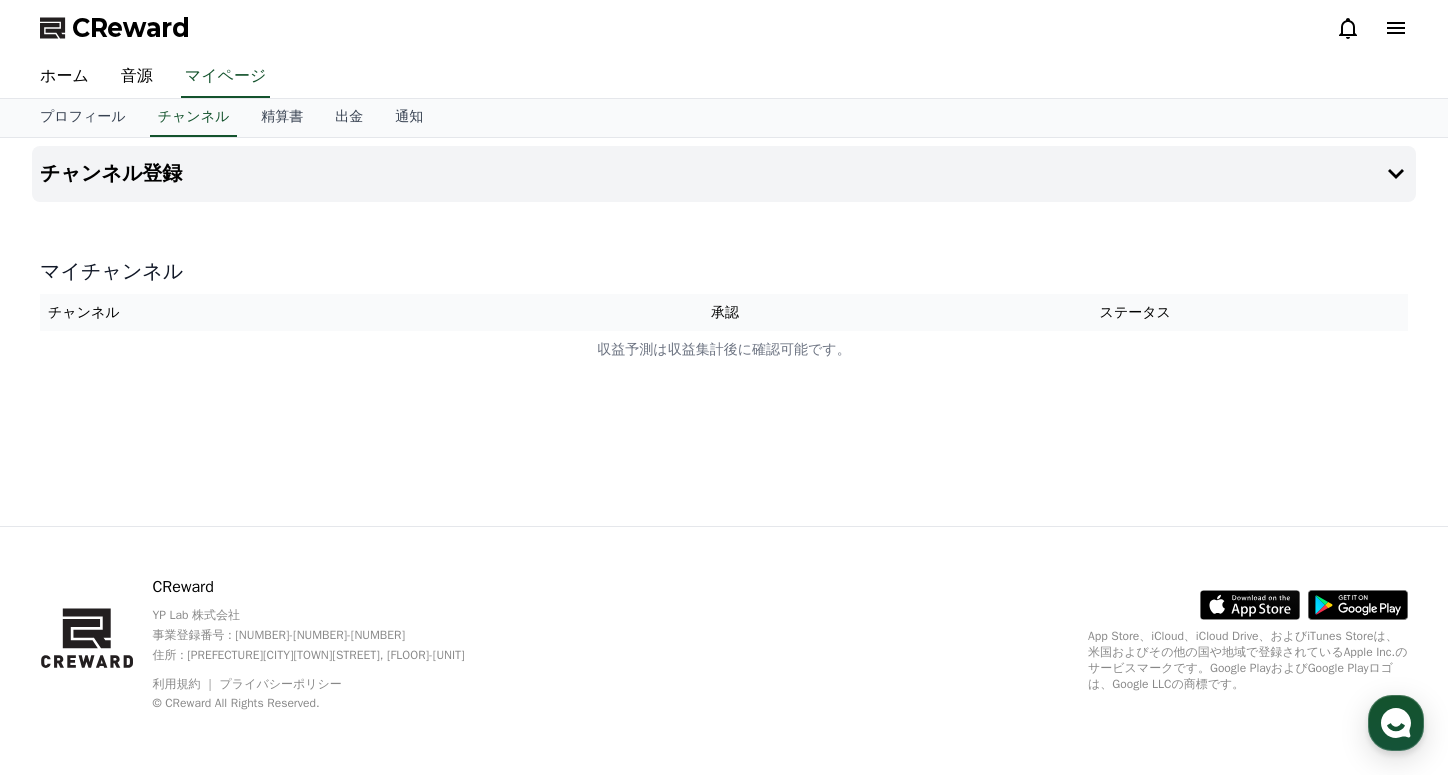 click on "チャンネル" at bounding box center [314, 312] 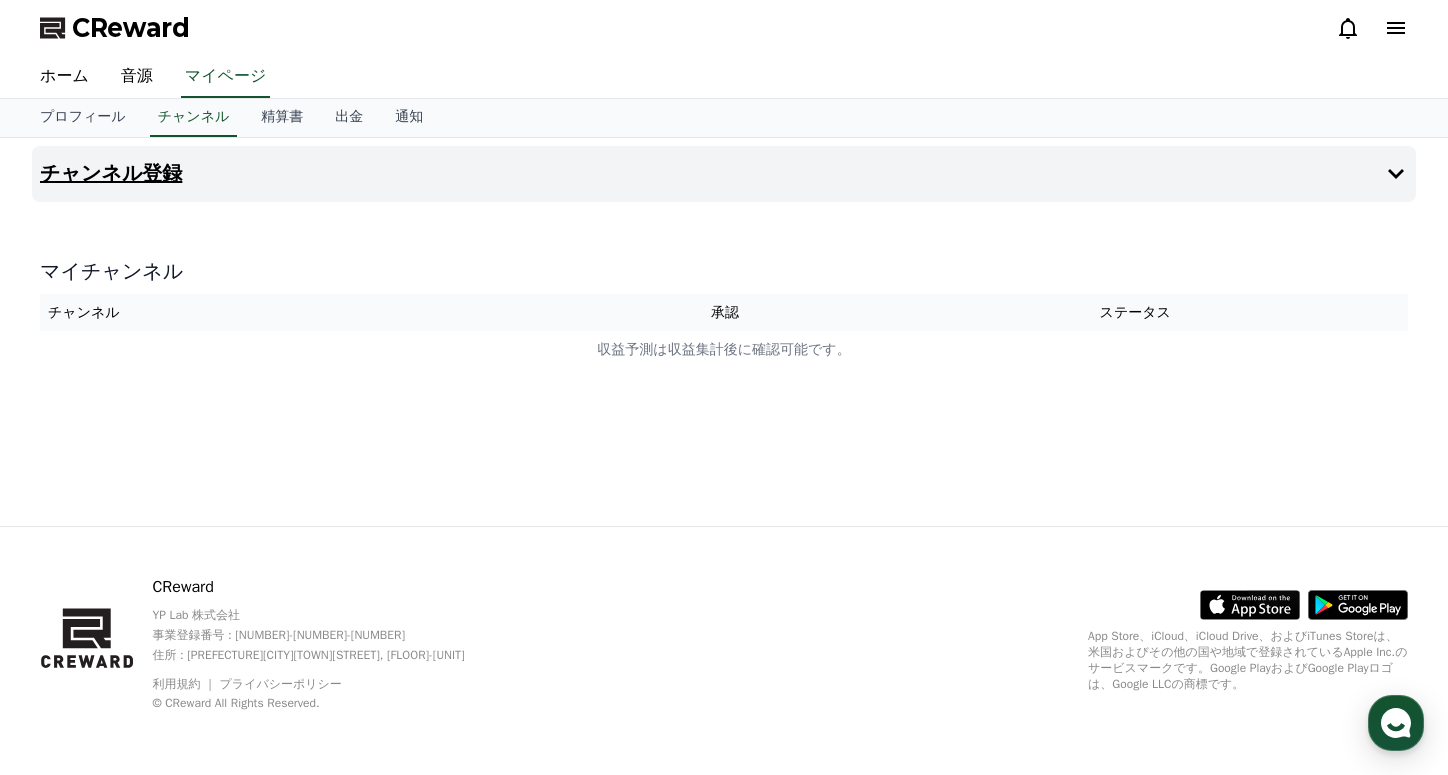 click on "チャンネル登録" at bounding box center (111, 174) 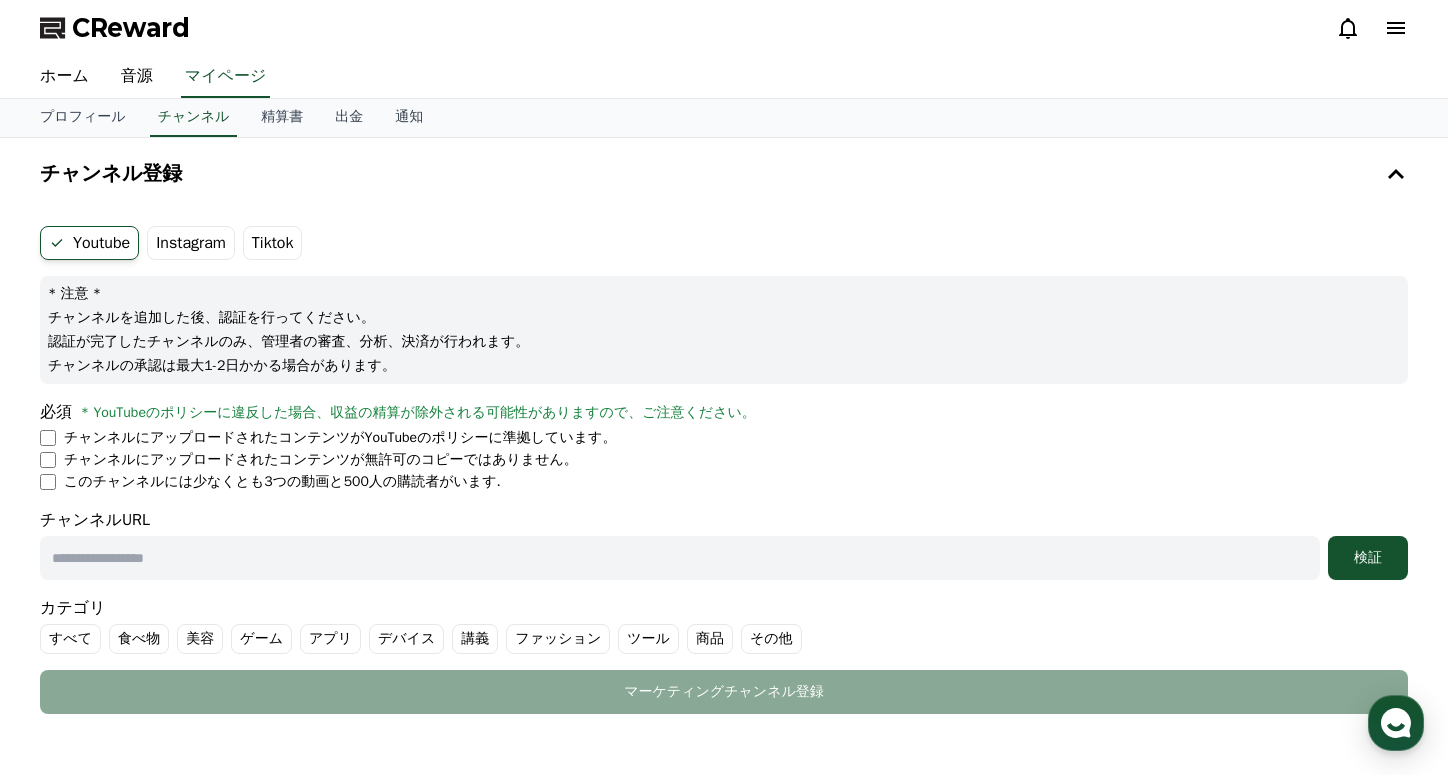 click on "Instagram" at bounding box center (191, 243) 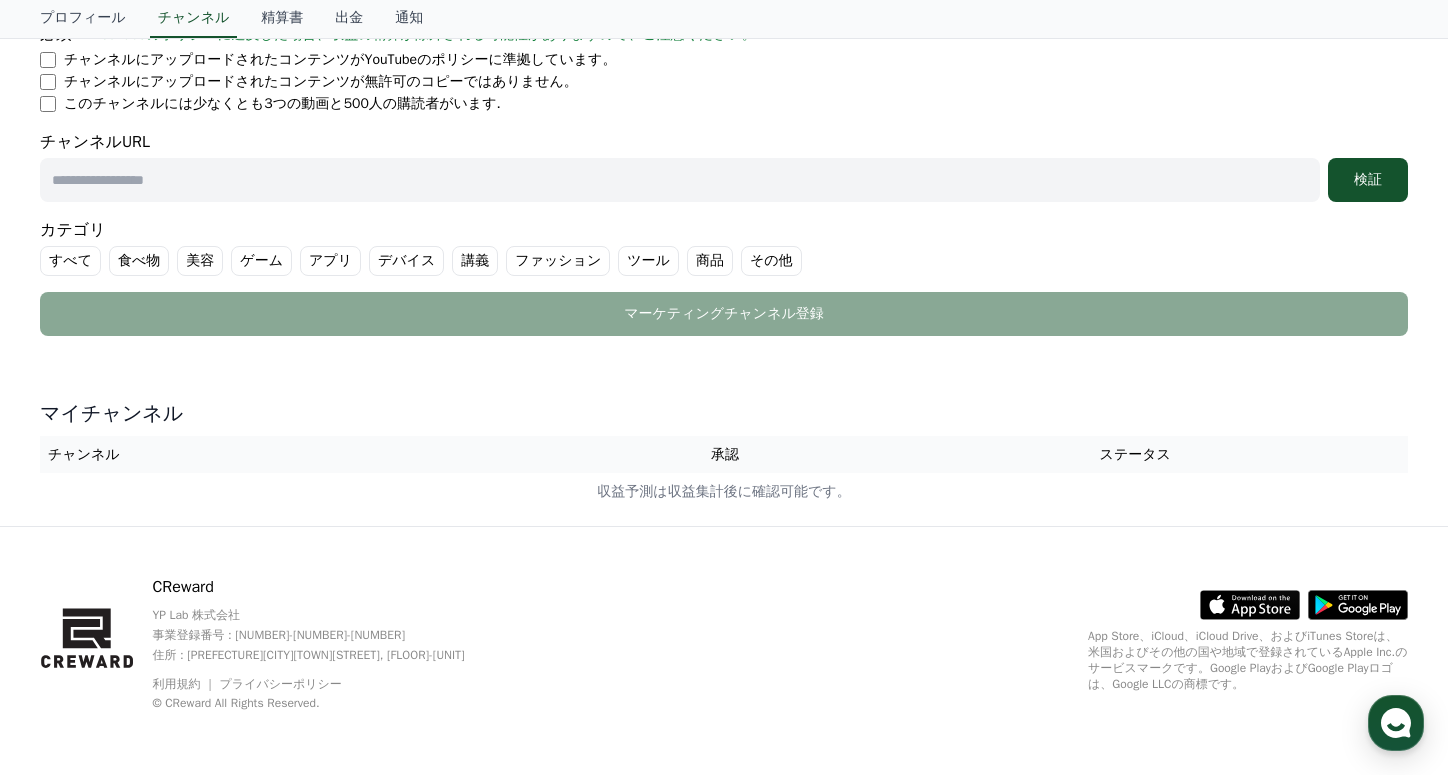 scroll, scrollTop: 0, scrollLeft: 0, axis: both 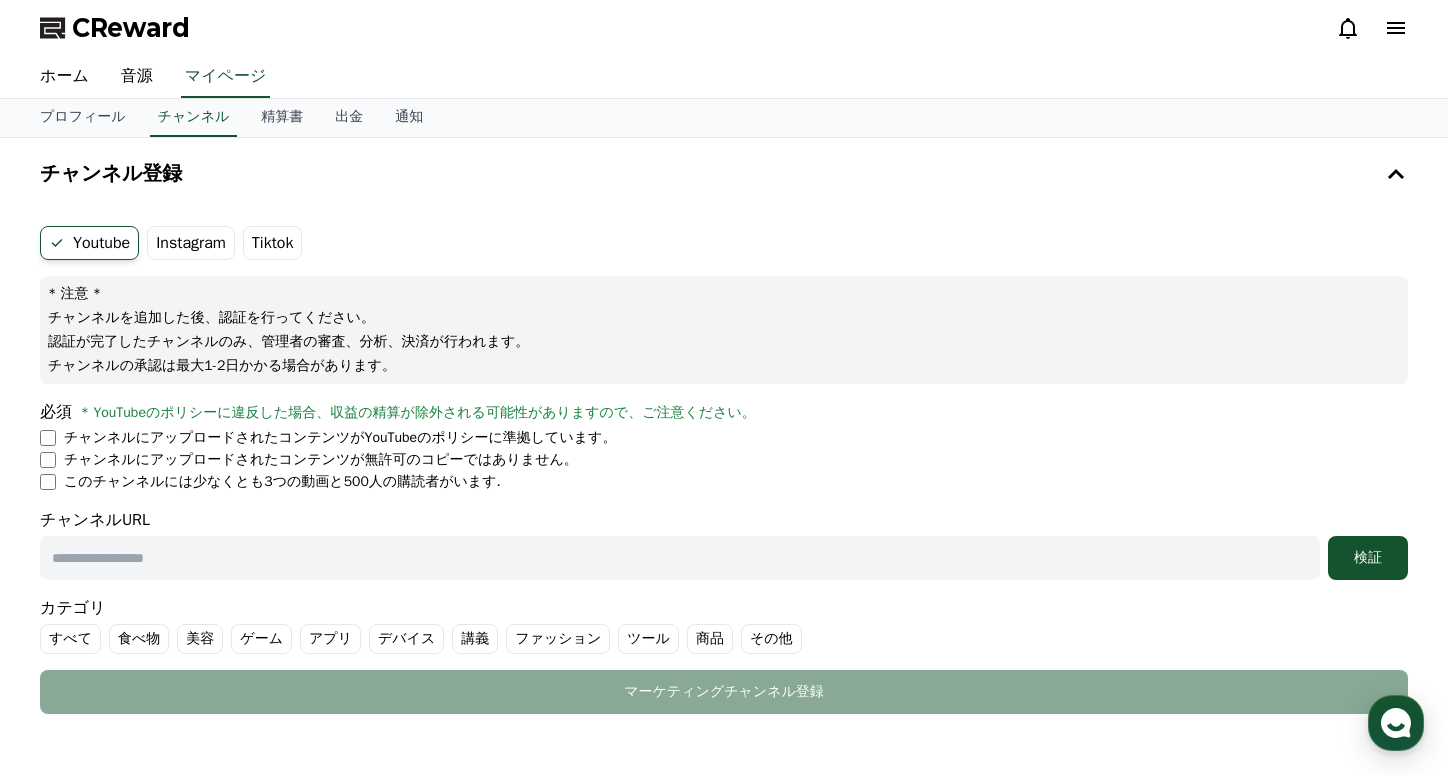 click on "Instagram" at bounding box center [191, 243] 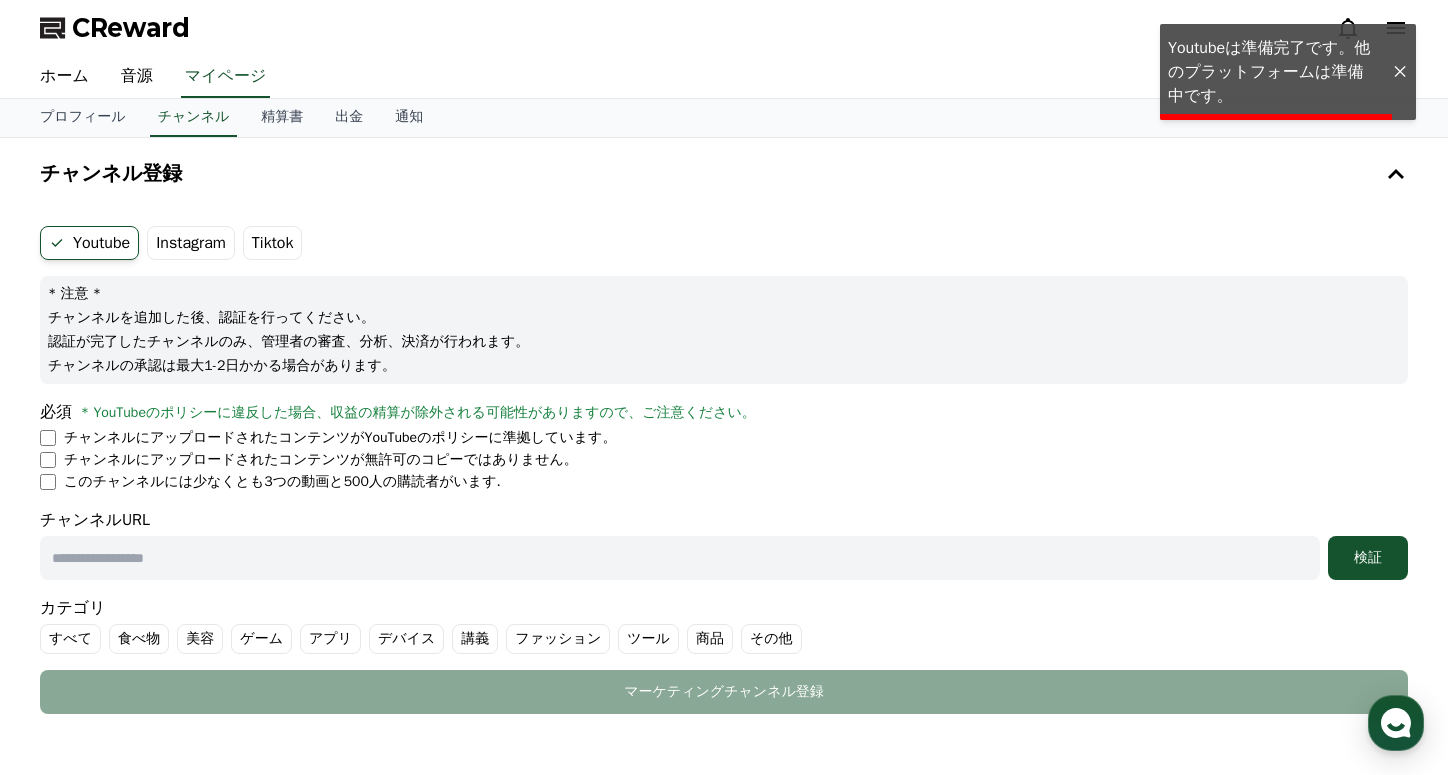 click on "Youtube" at bounding box center (89, 243) 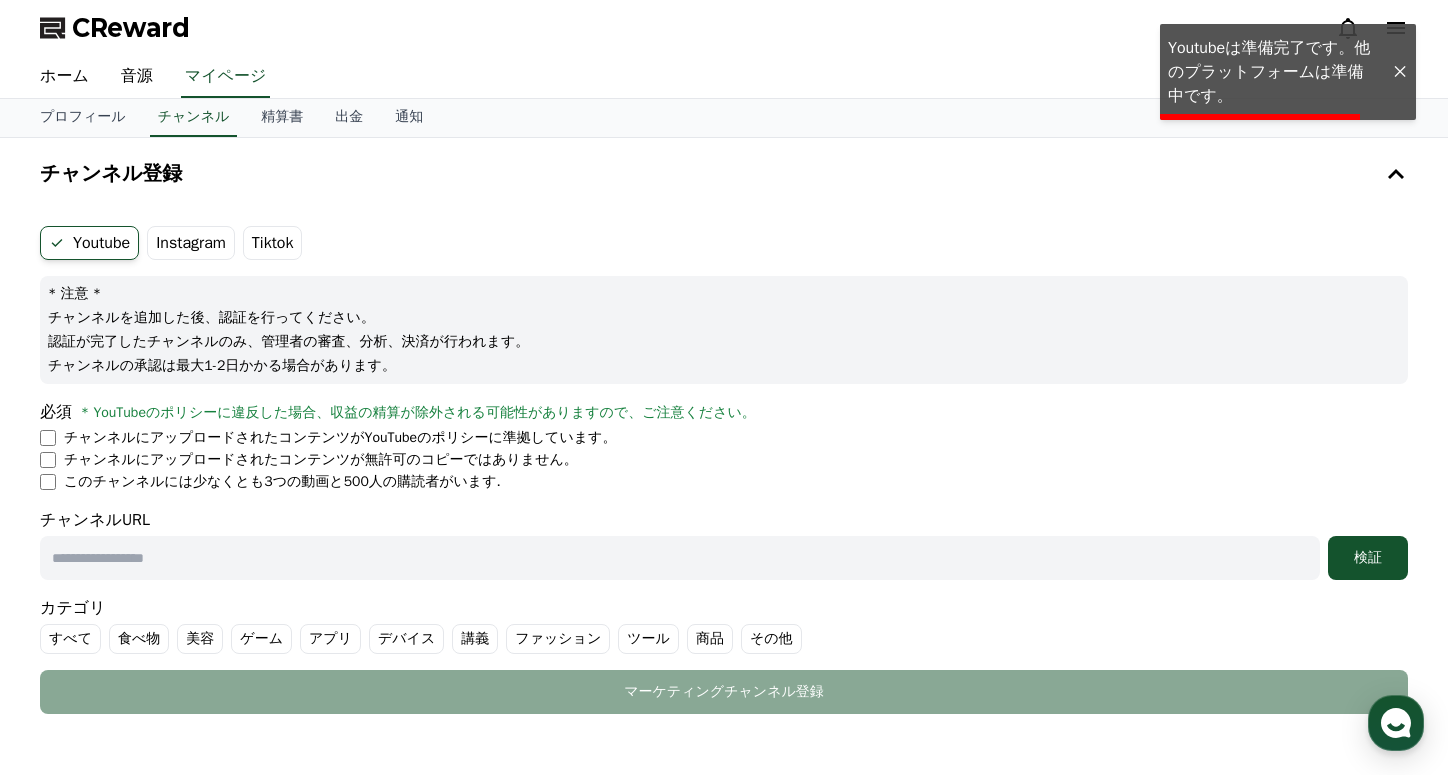 click on "チャンネル登録        Youtube    Instagram    Tiktok   * 注意 *   チャンネルを追加した後、認証を行ってください。   認証が完了したチャンネルのみ、管理者の審査、分析、決済が行われます。   チャンネルの承認は最大1-2日かかる場合があります。   必須     * YouTubeのポリシーに違反した場合、収益の精算が除外される可能性がありますので、ご注意ください。     チャンネルにアップロードされたコンテンツがYouTubeのポリシーに準拠しています。   チャンネルにアップロードされたコンテンツが無許可のコピーではありません。   このチャンネルには少なくとも3つの動画と500人の購読者がいます.   チャンネルURL      検証     カテゴリ     すべて    食べ物    美容    ゲーム    アプリ    デバイス    講義    ファッション    ツール    商品    その他" at bounding box center (724, 434) 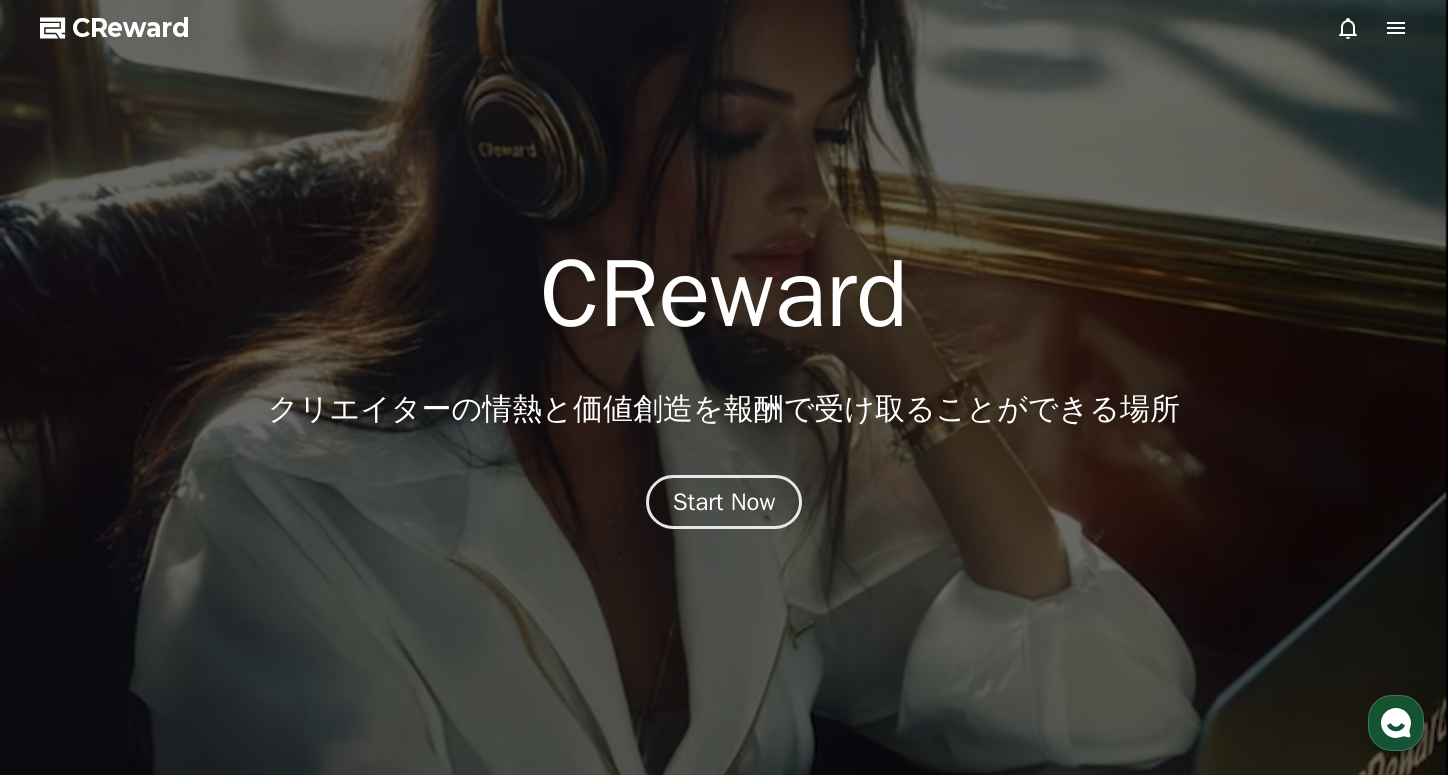 scroll, scrollTop: 0, scrollLeft: 0, axis: both 